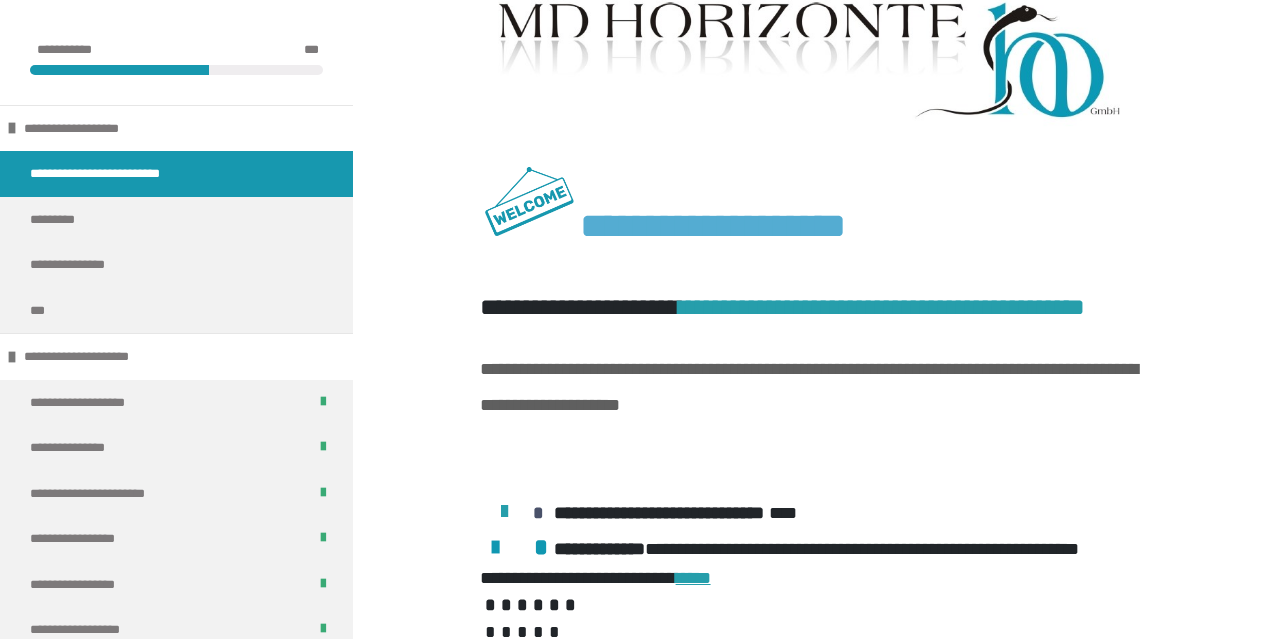 scroll, scrollTop: 574, scrollLeft: 0, axis: vertical 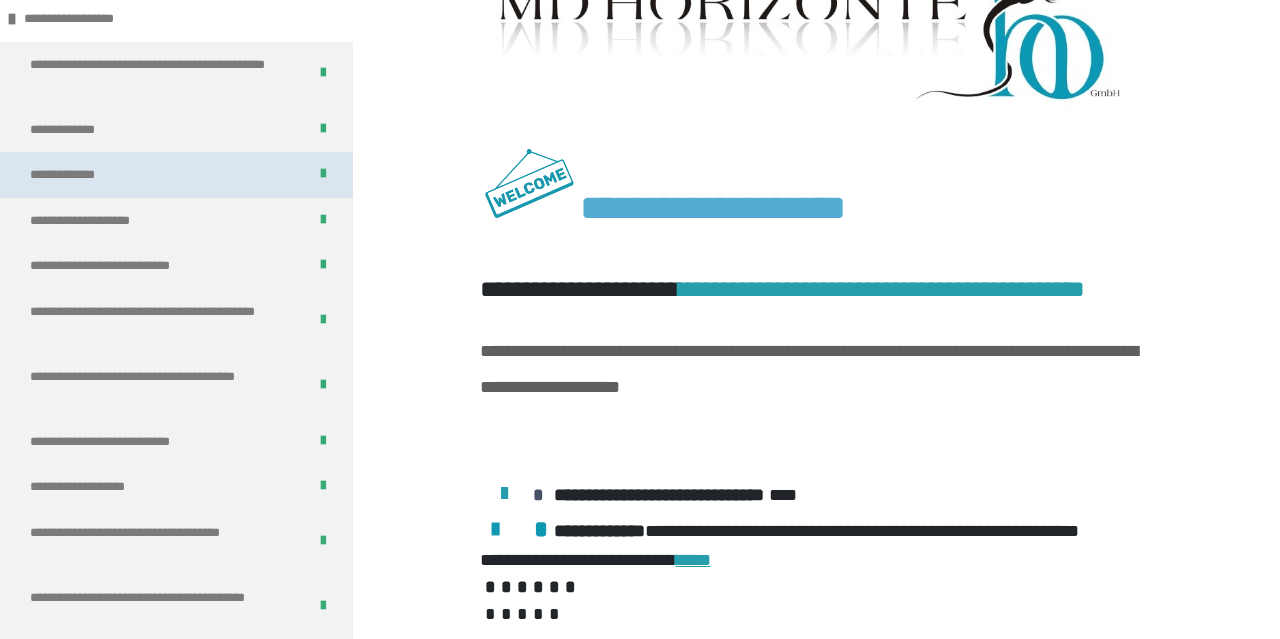 click on "**********" at bounding box center [176, 175] 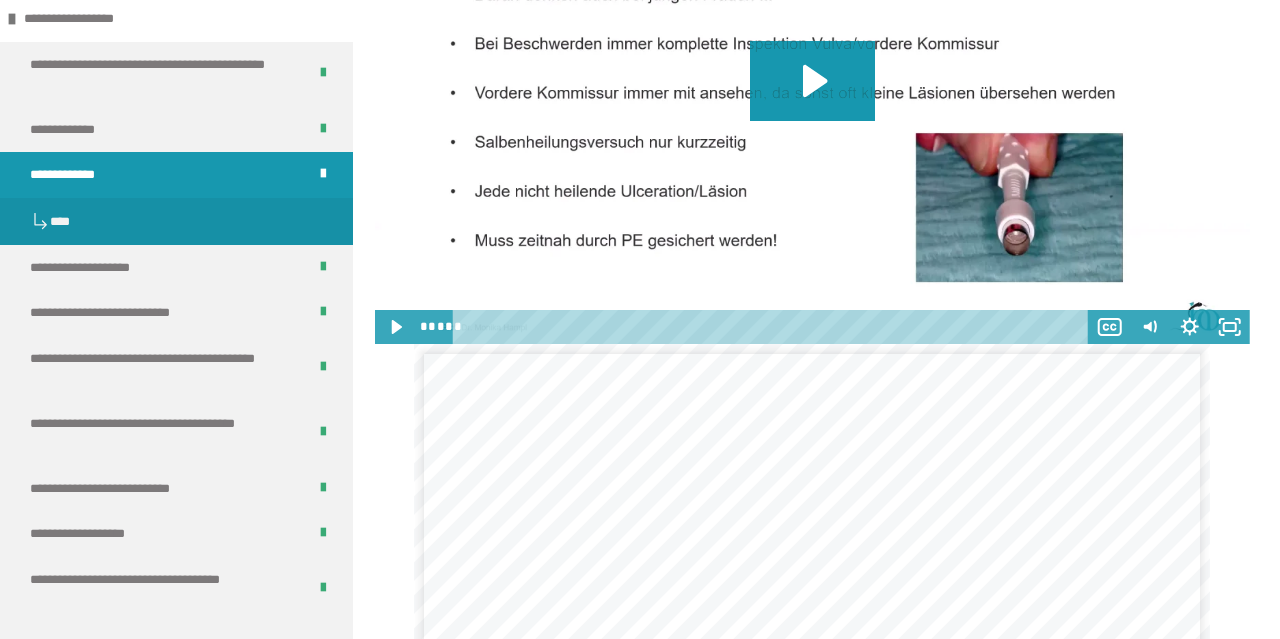 scroll, scrollTop: 4700, scrollLeft: 0, axis: vertical 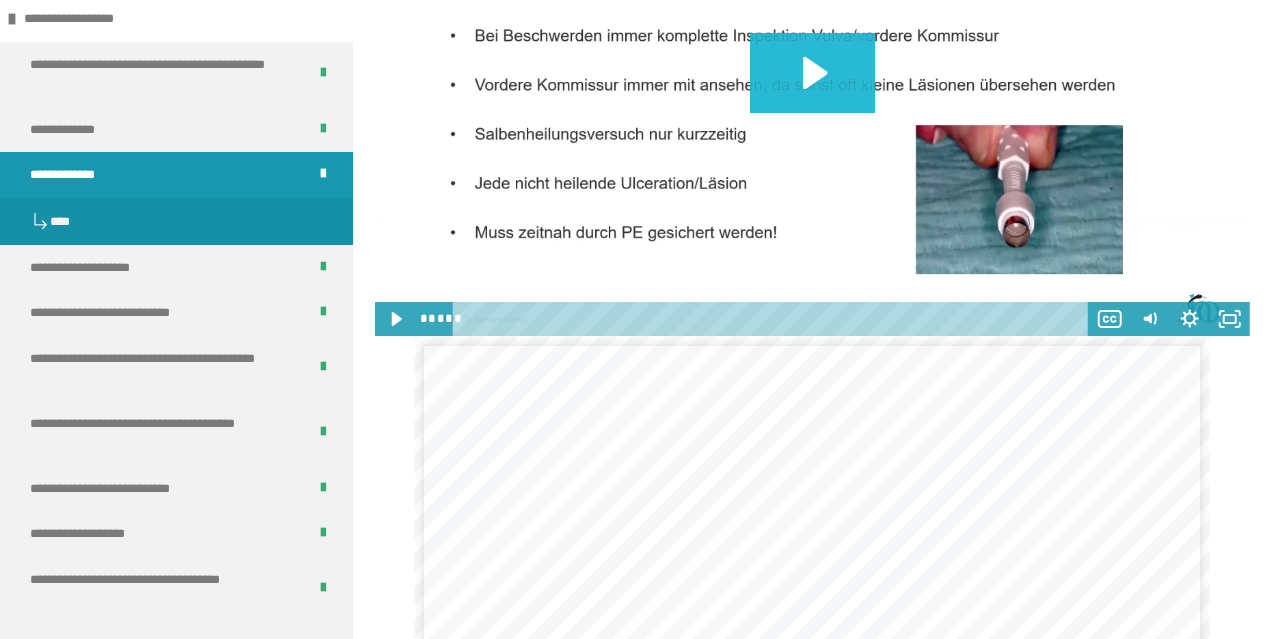 click 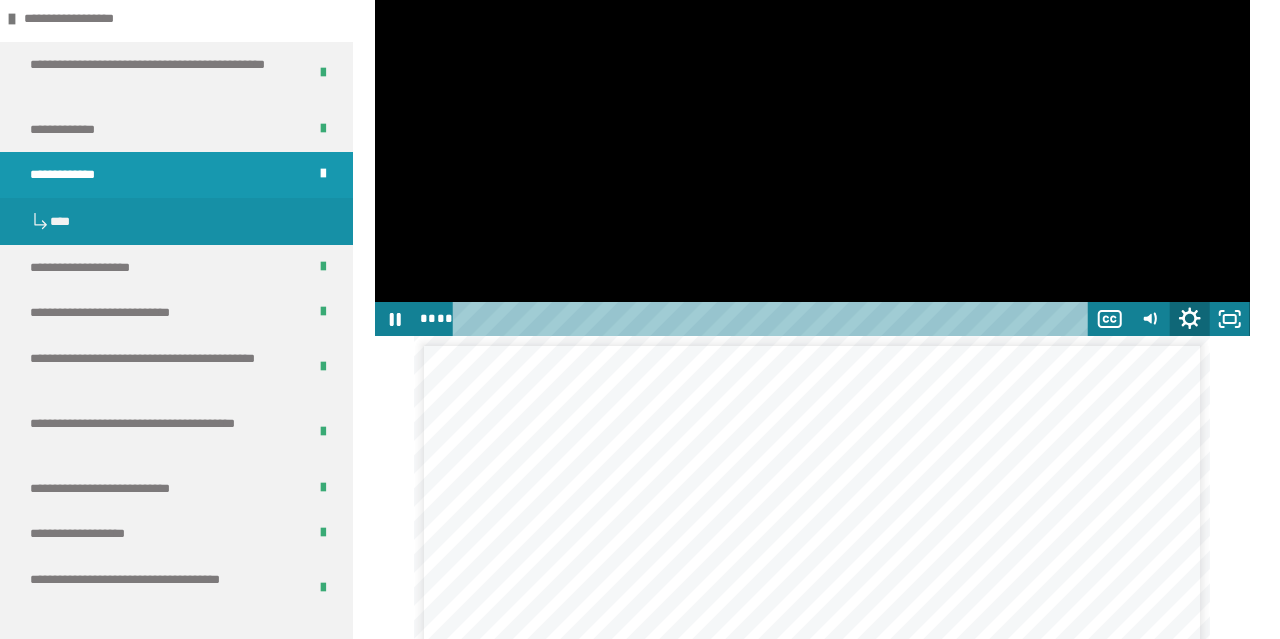 click 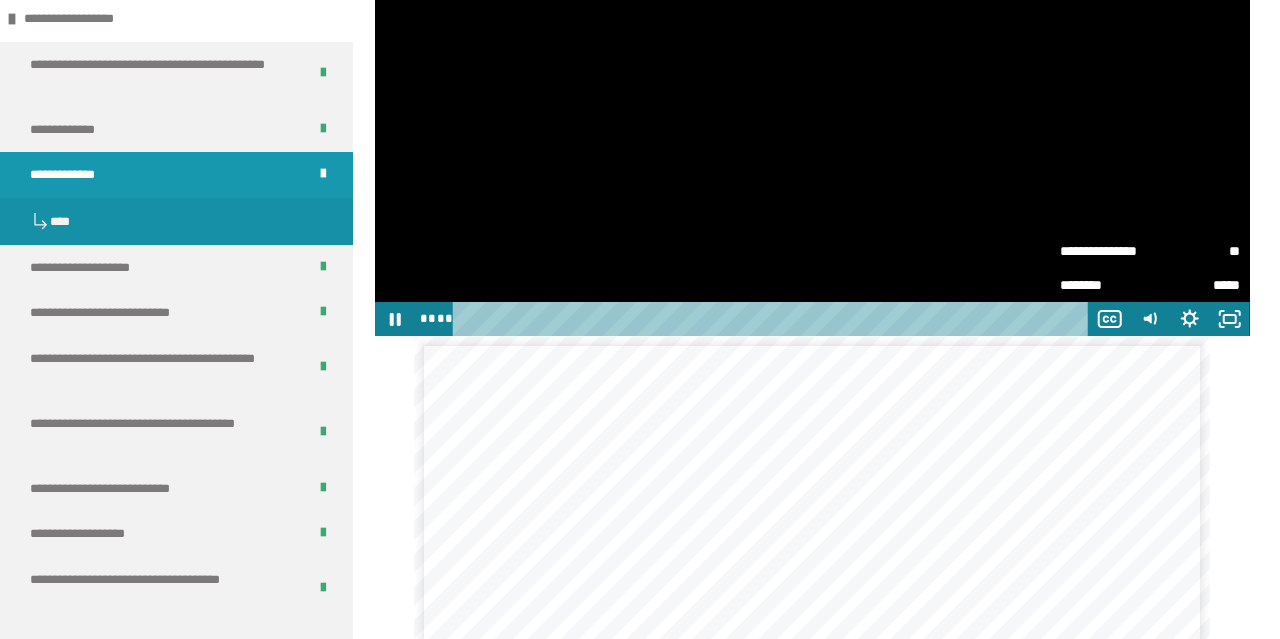 click on "**" at bounding box center [1195, 251] 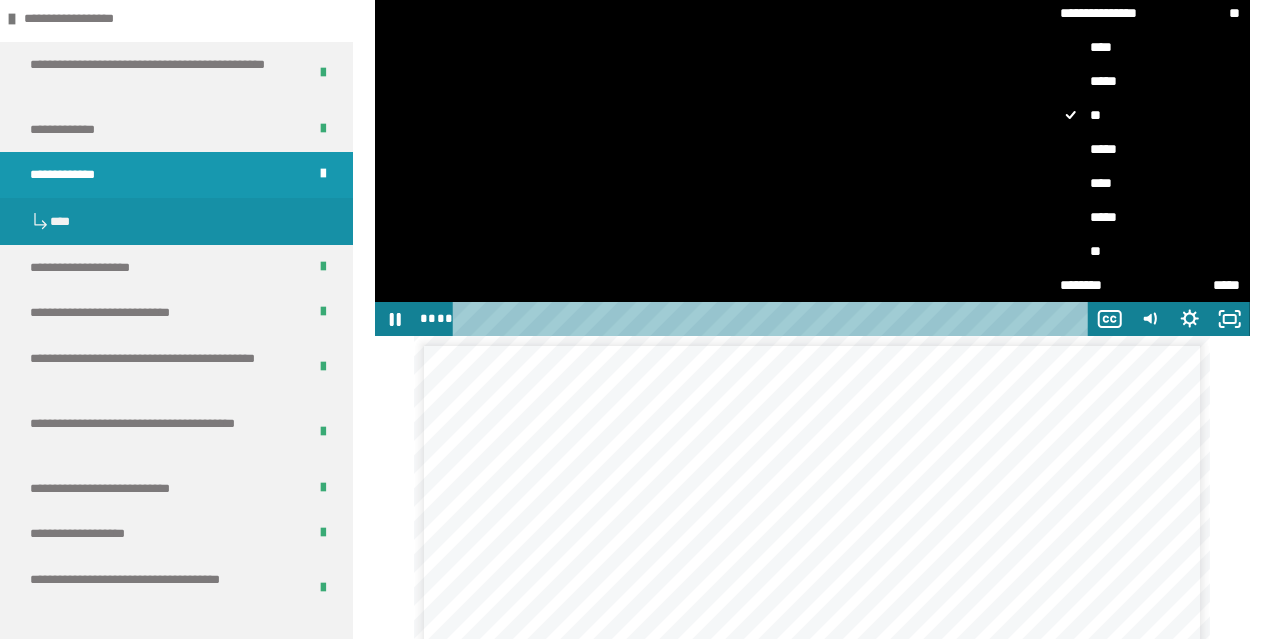 click on "*****" at bounding box center (1150, 149) 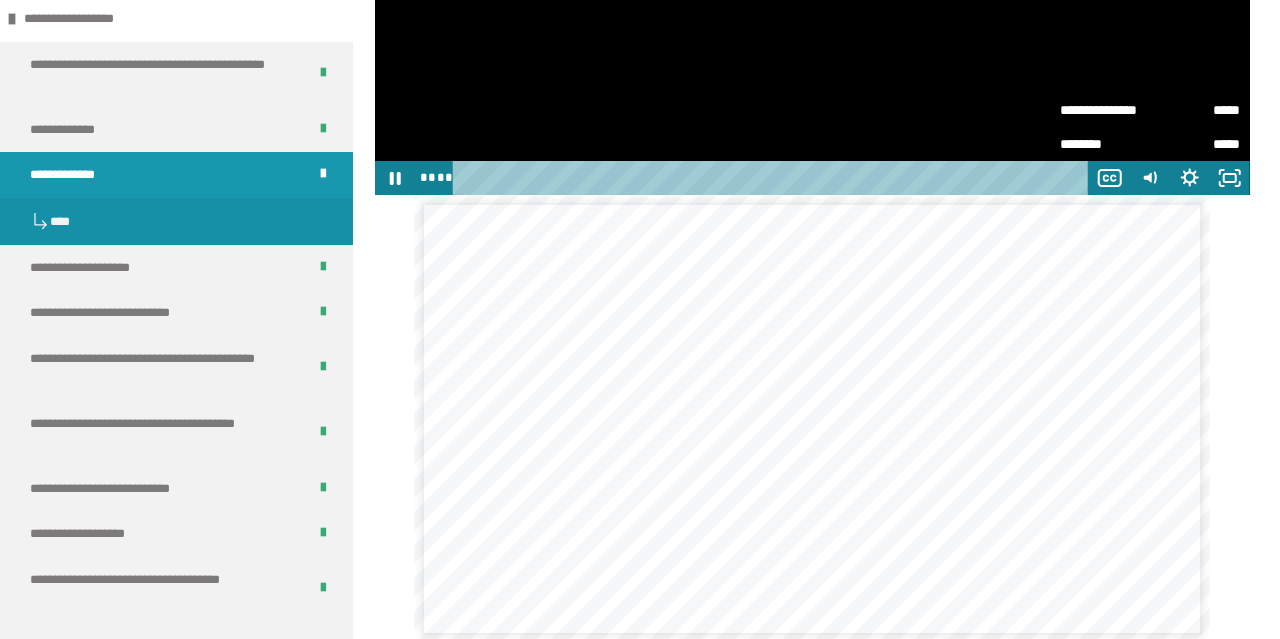 scroll, scrollTop: 4842, scrollLeft: 0, axis: vertical 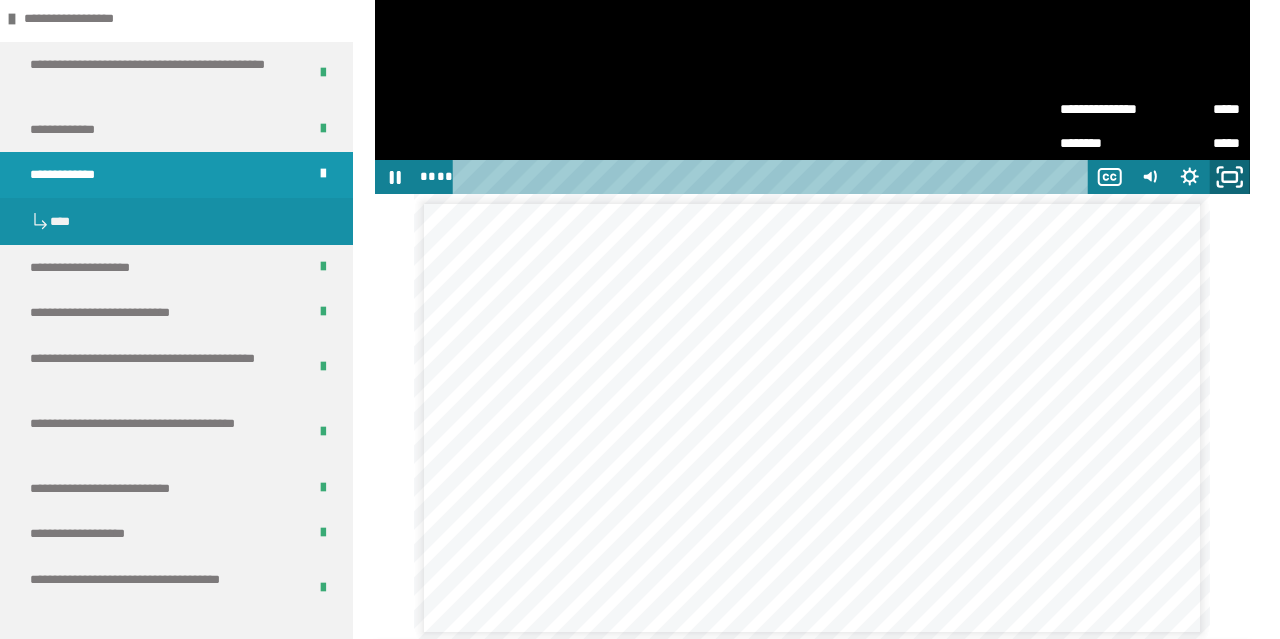 click 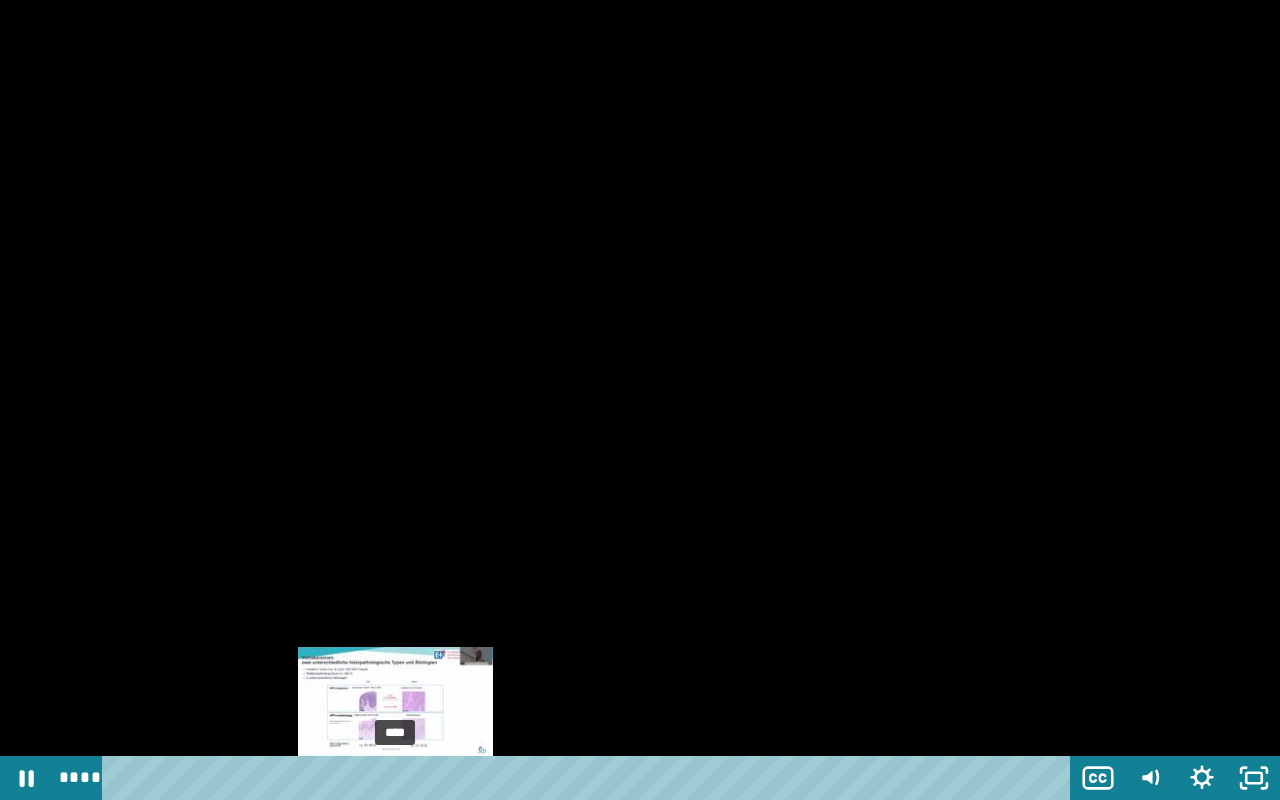 click on "****" at bounding box center (590, 778) 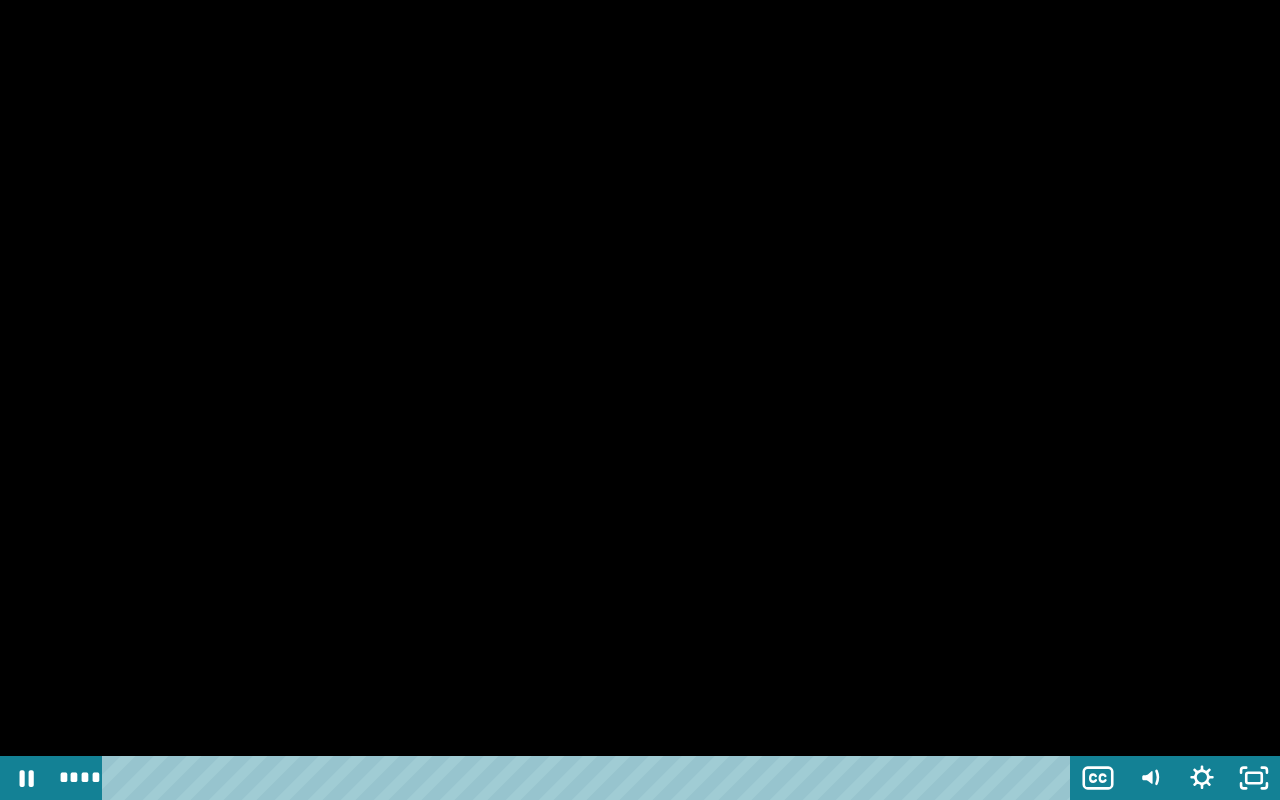 click at bounding box center [640, 400] 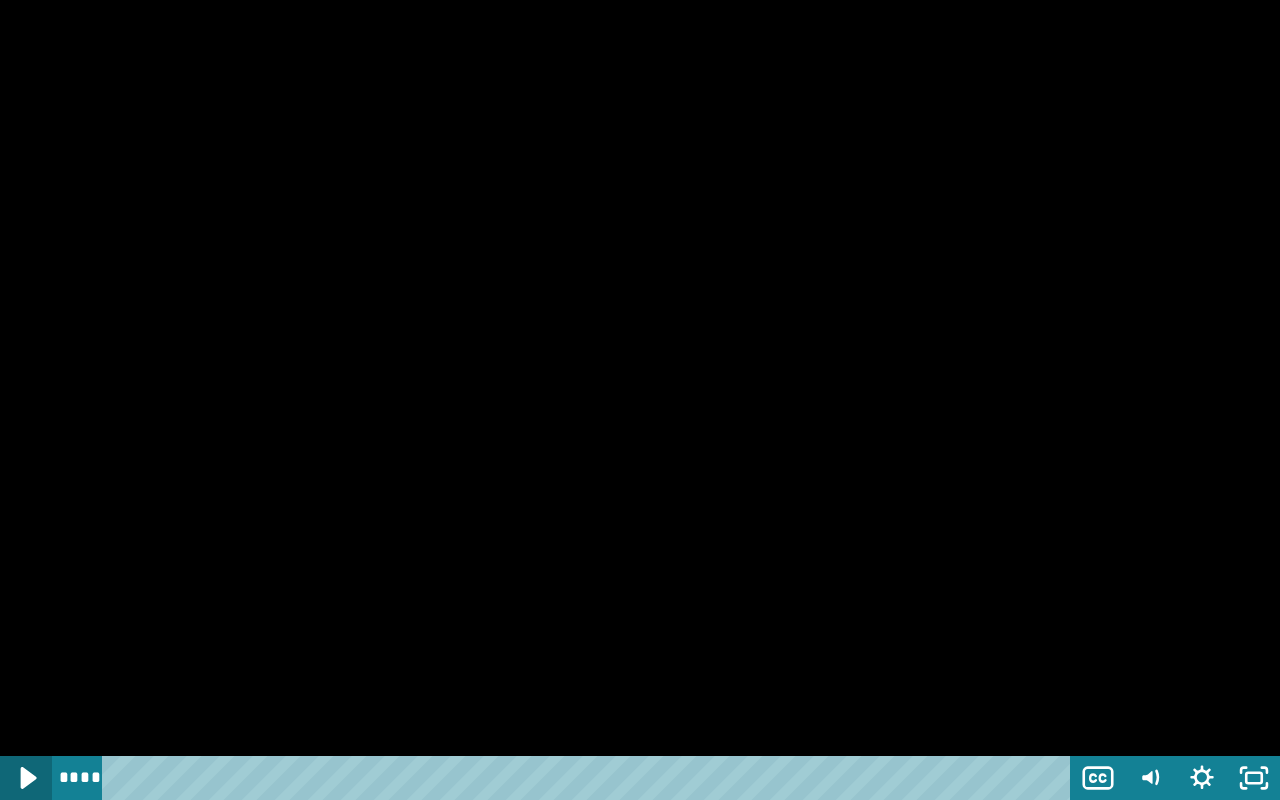 click 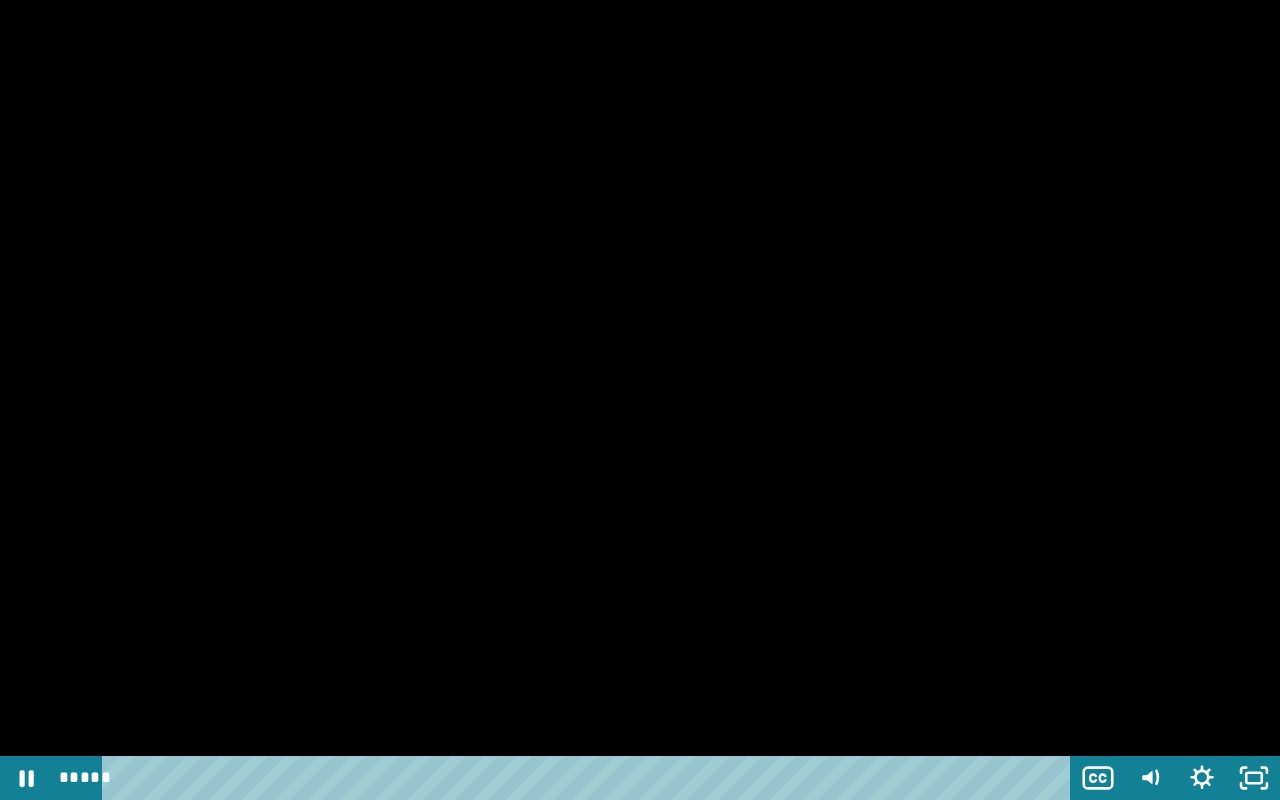 click at bounding box center (640, 400) 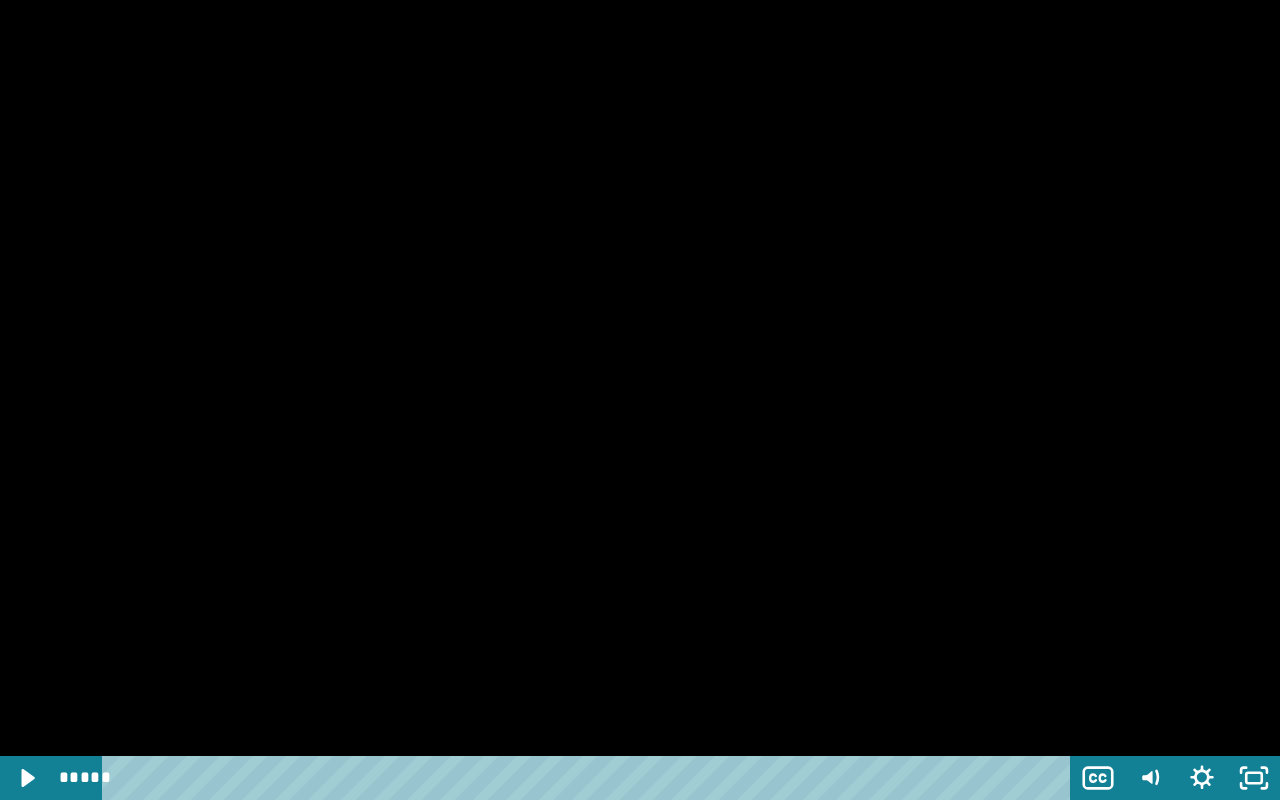 click at bounding box center (640, 400) 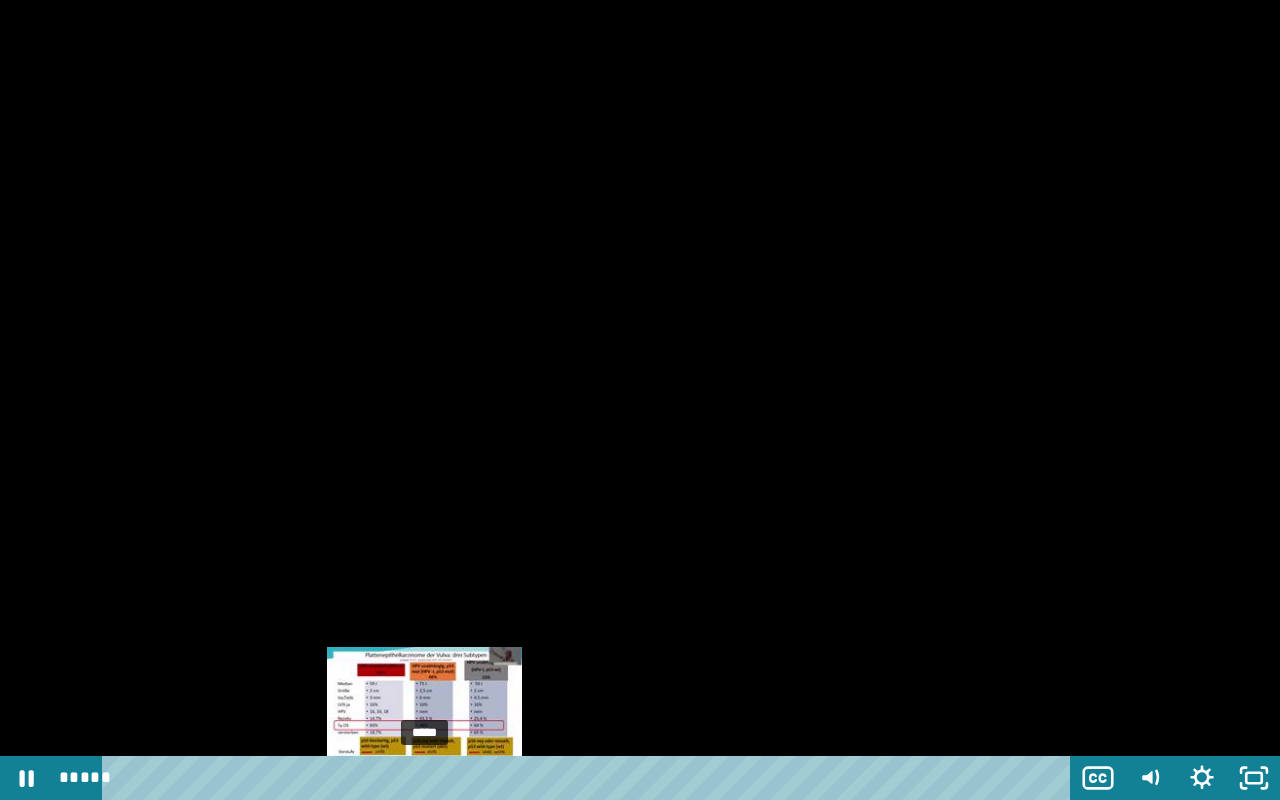 click on "*****" at bounding box center (590, 778) 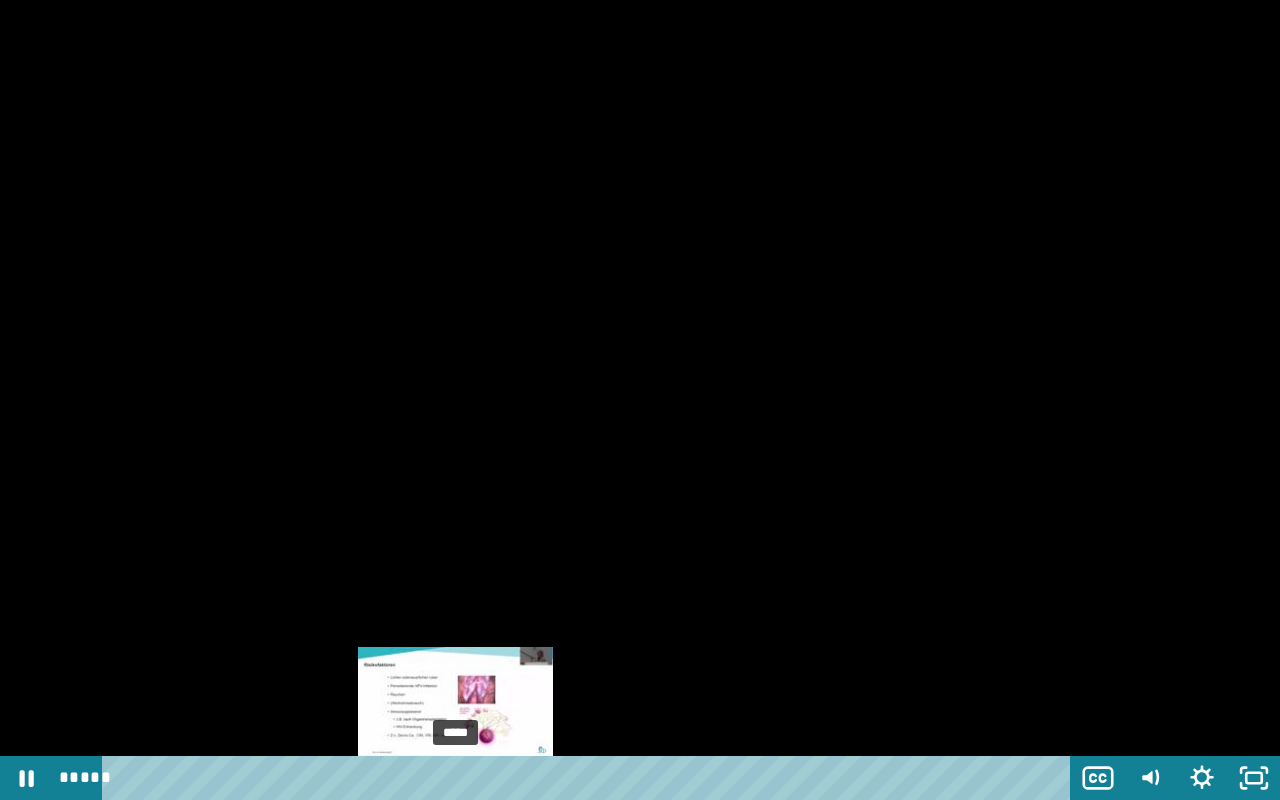 click at bounding box center (455, 778) 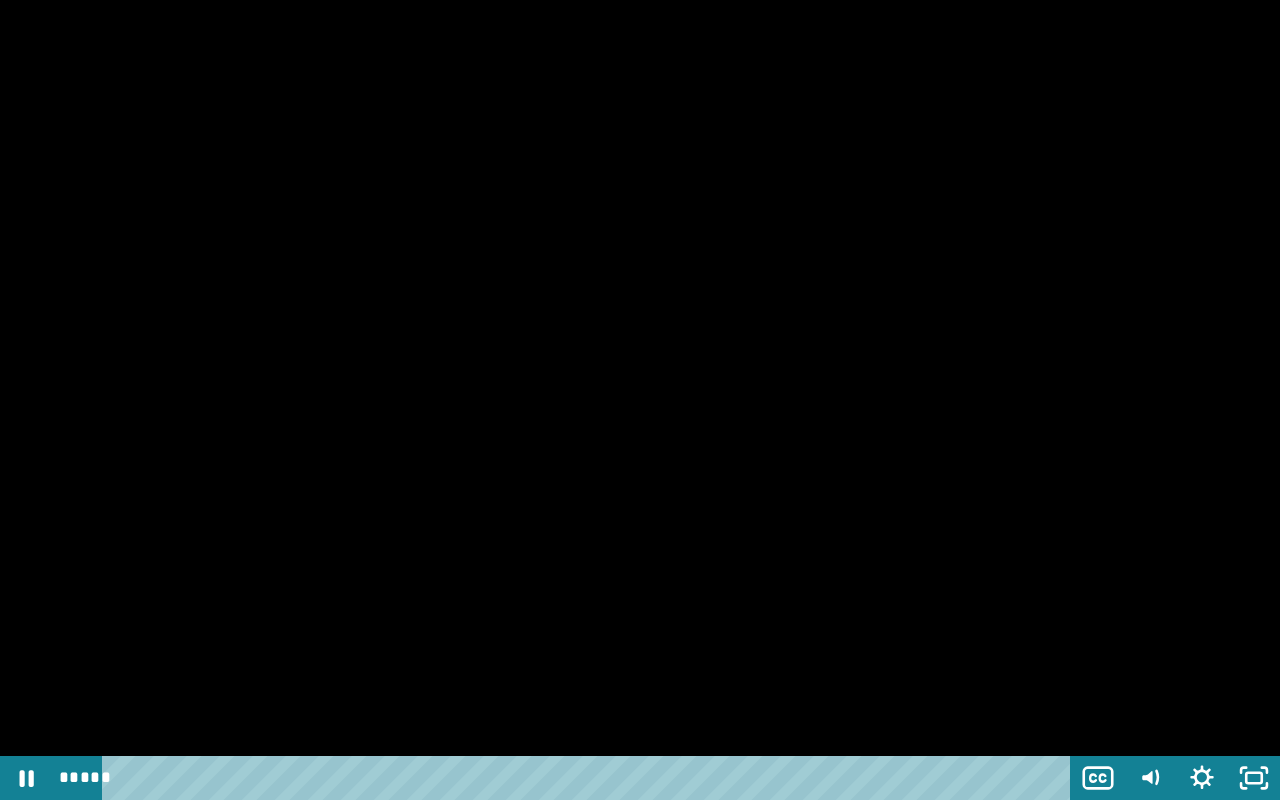 click at bounding box center (640, 400) 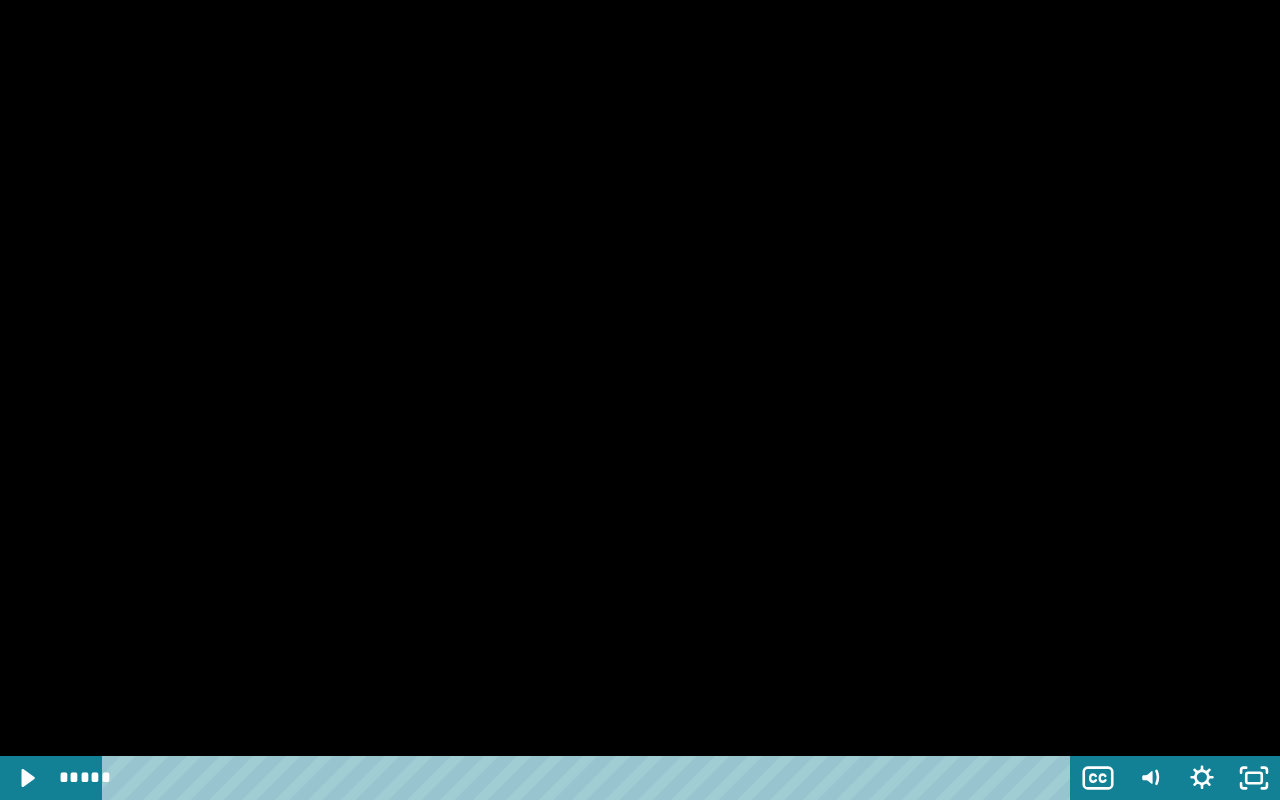 click at bounding box center (640, 400) 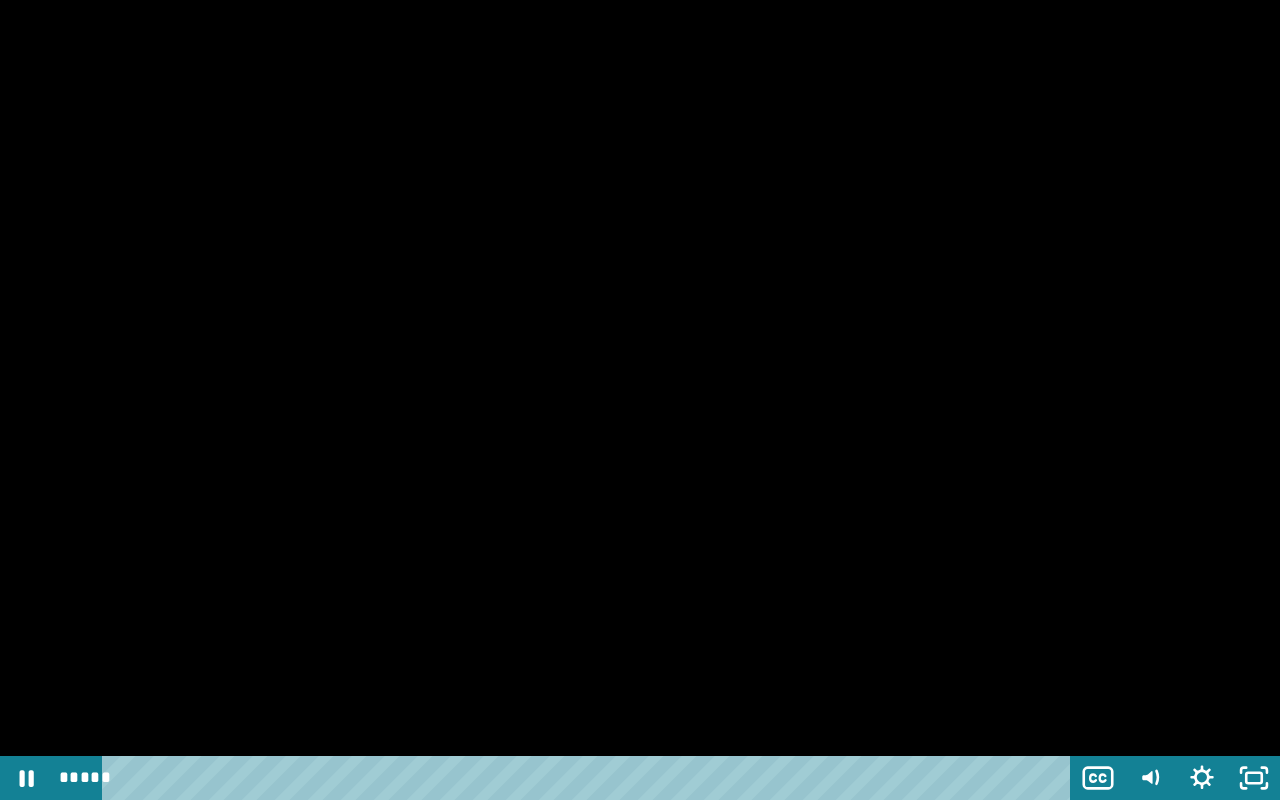 click at bounding box center [640, 400] 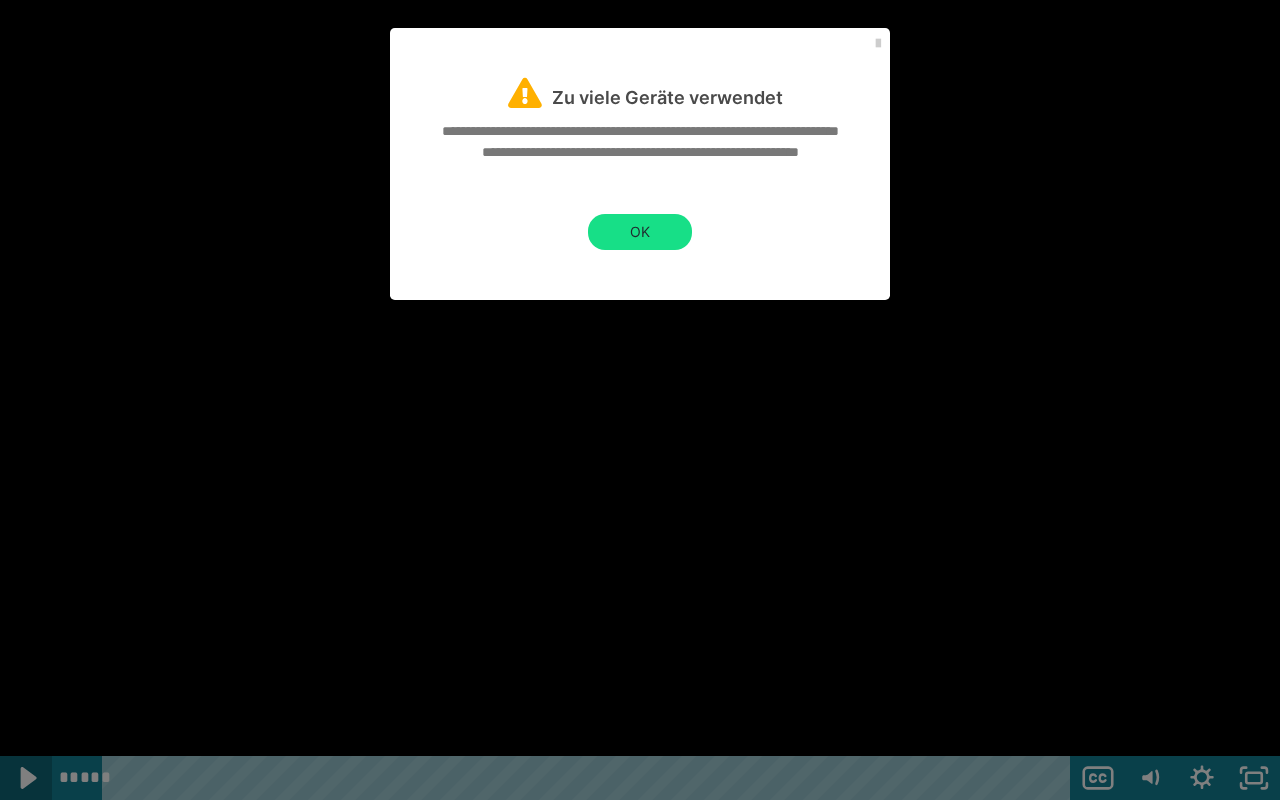 click 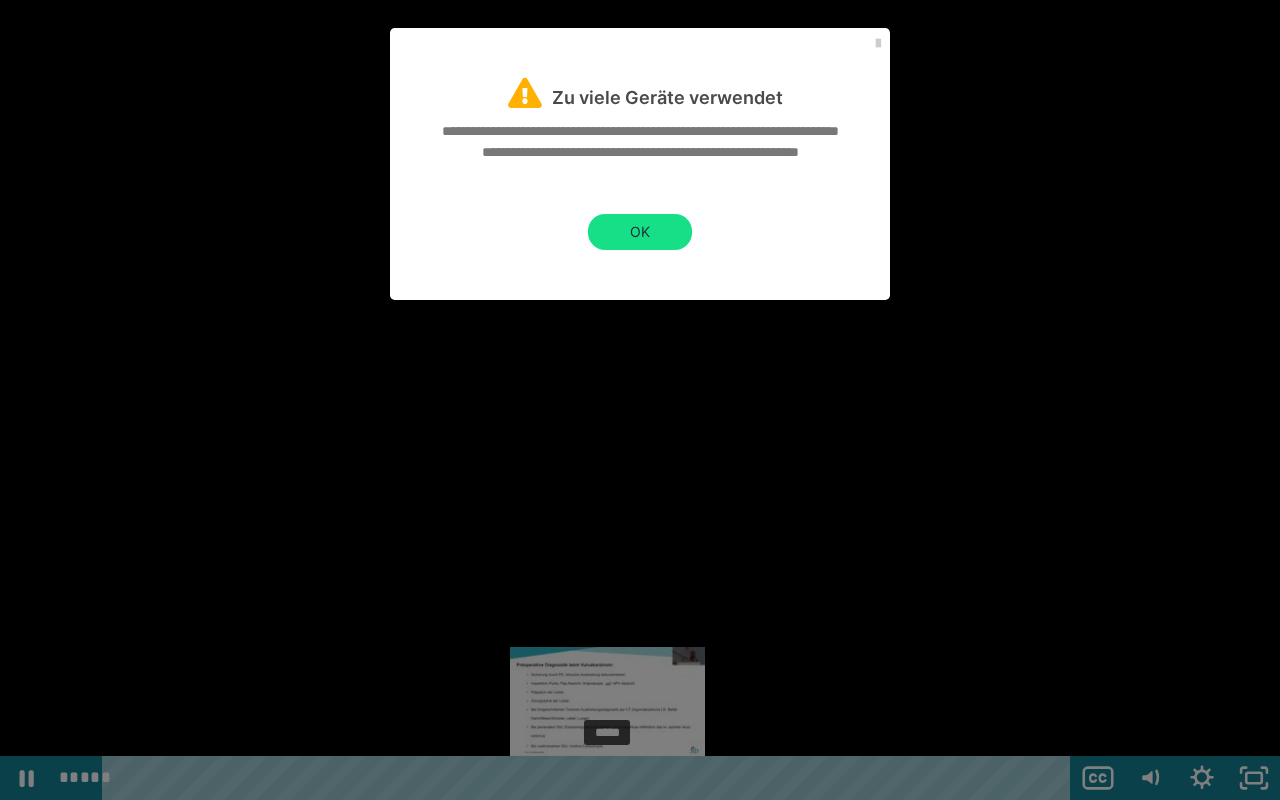 click on "*****" at bounding box center (590, 778) 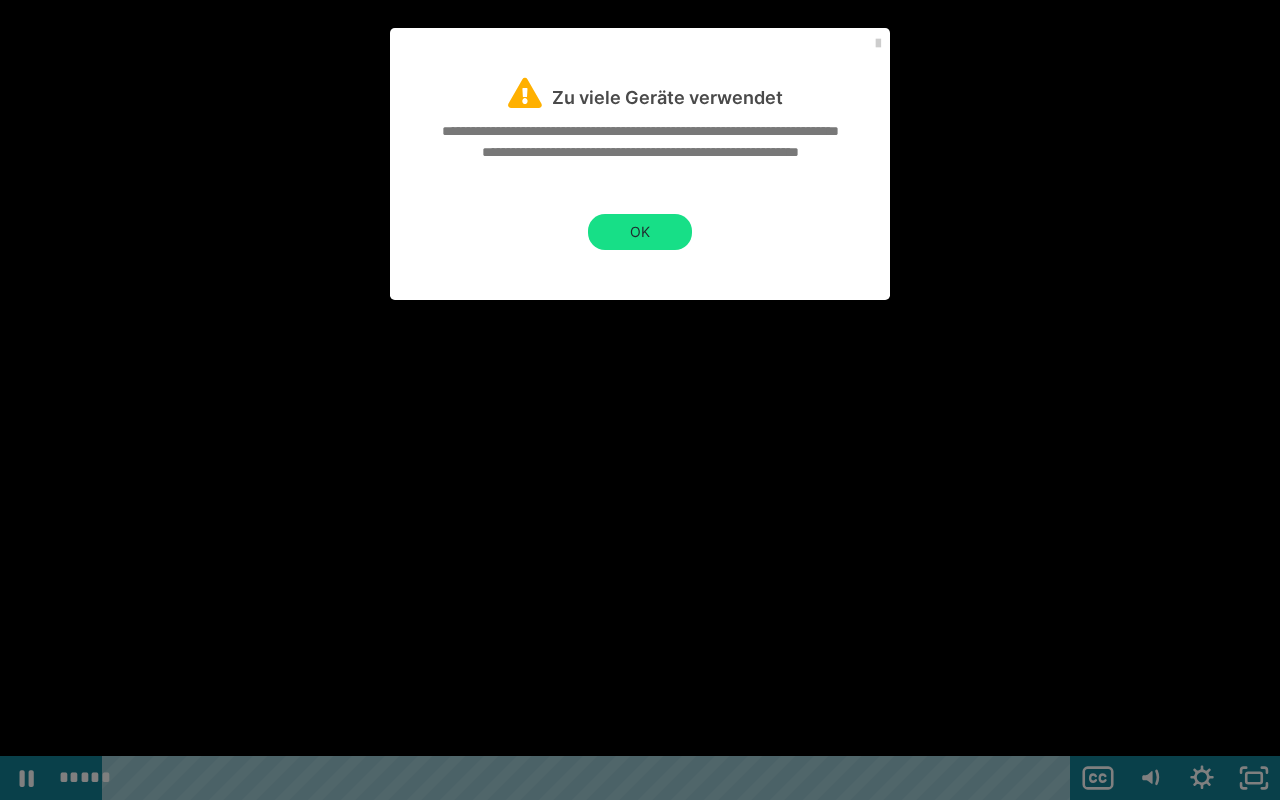 click at bounding box center (640, 400) 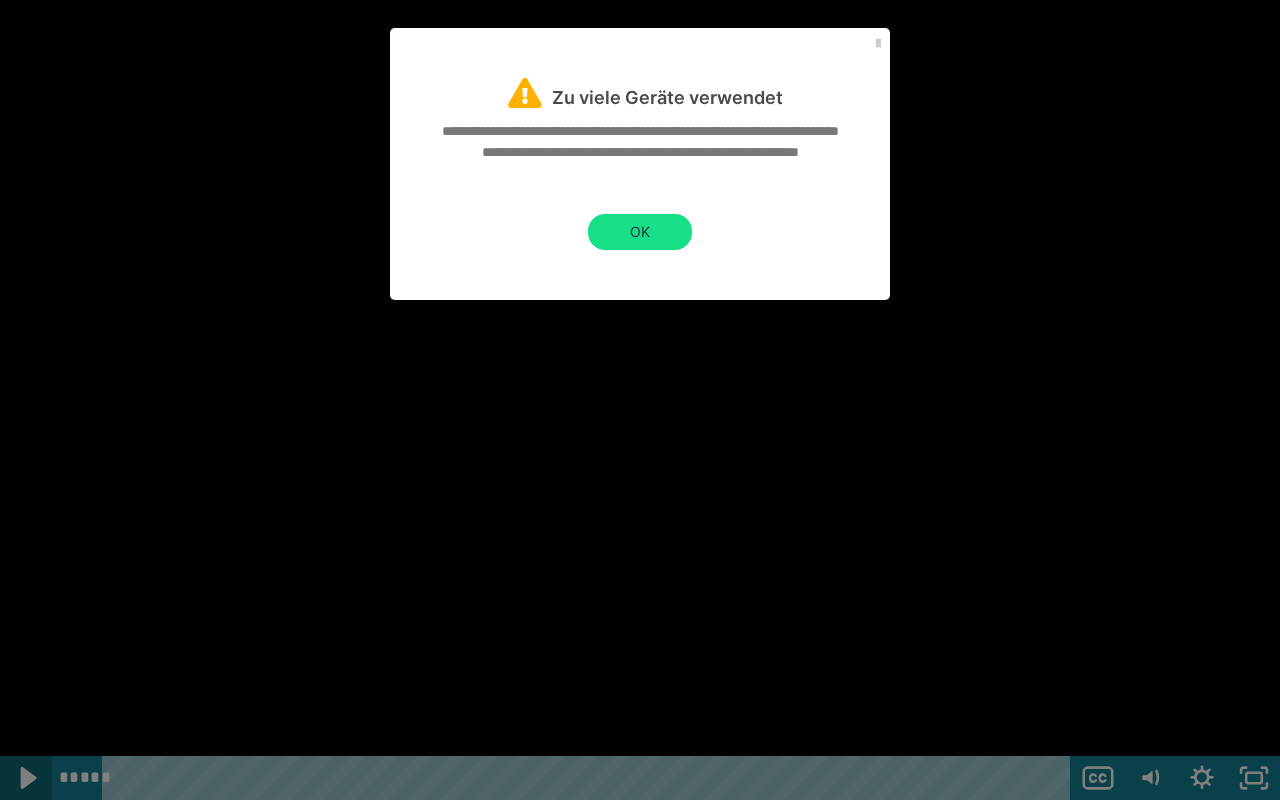 click at bounding box center (26, 778) 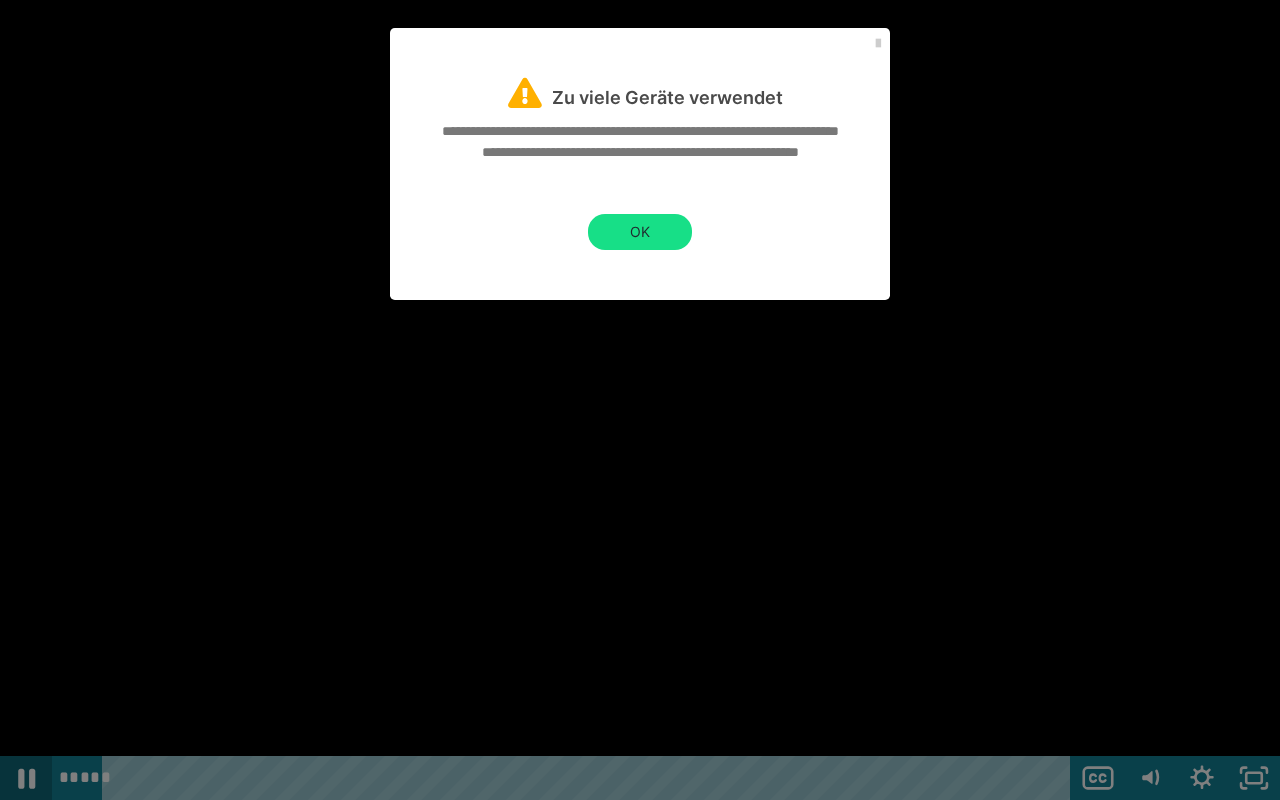 click 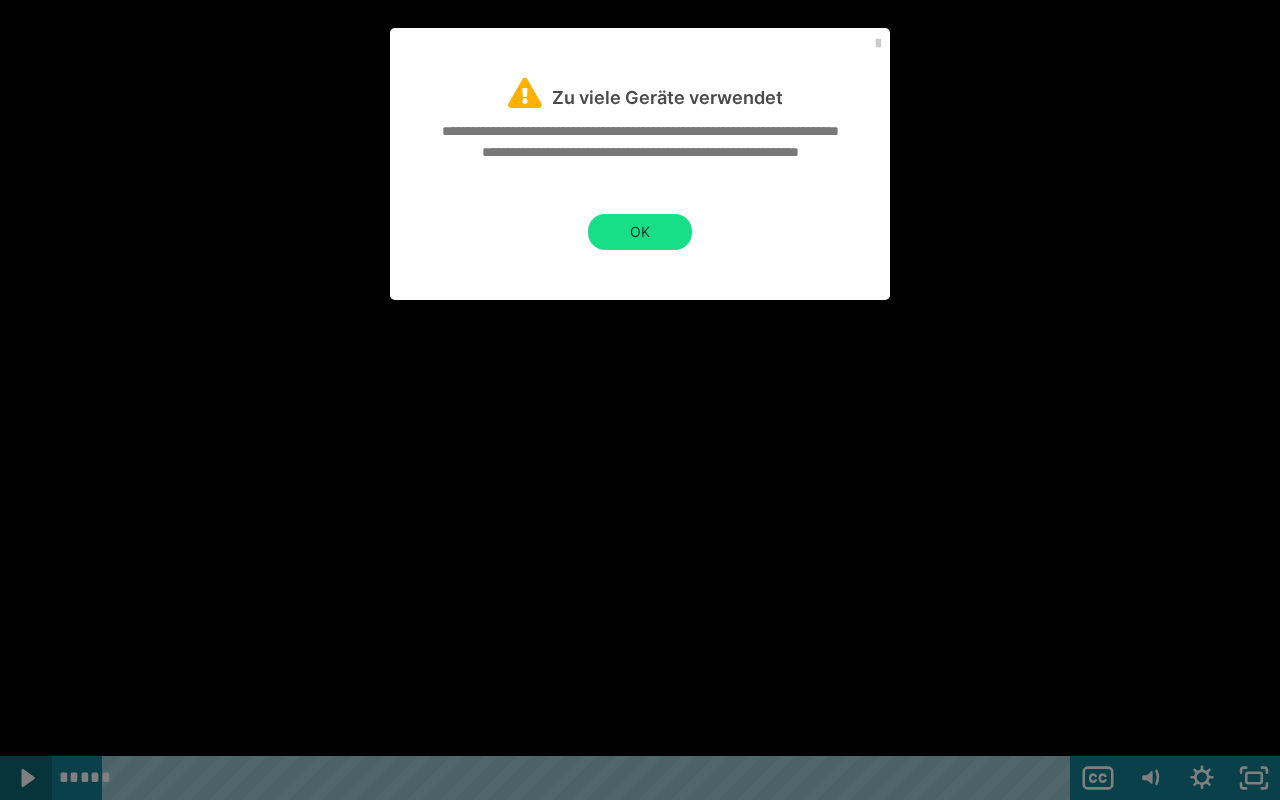 click 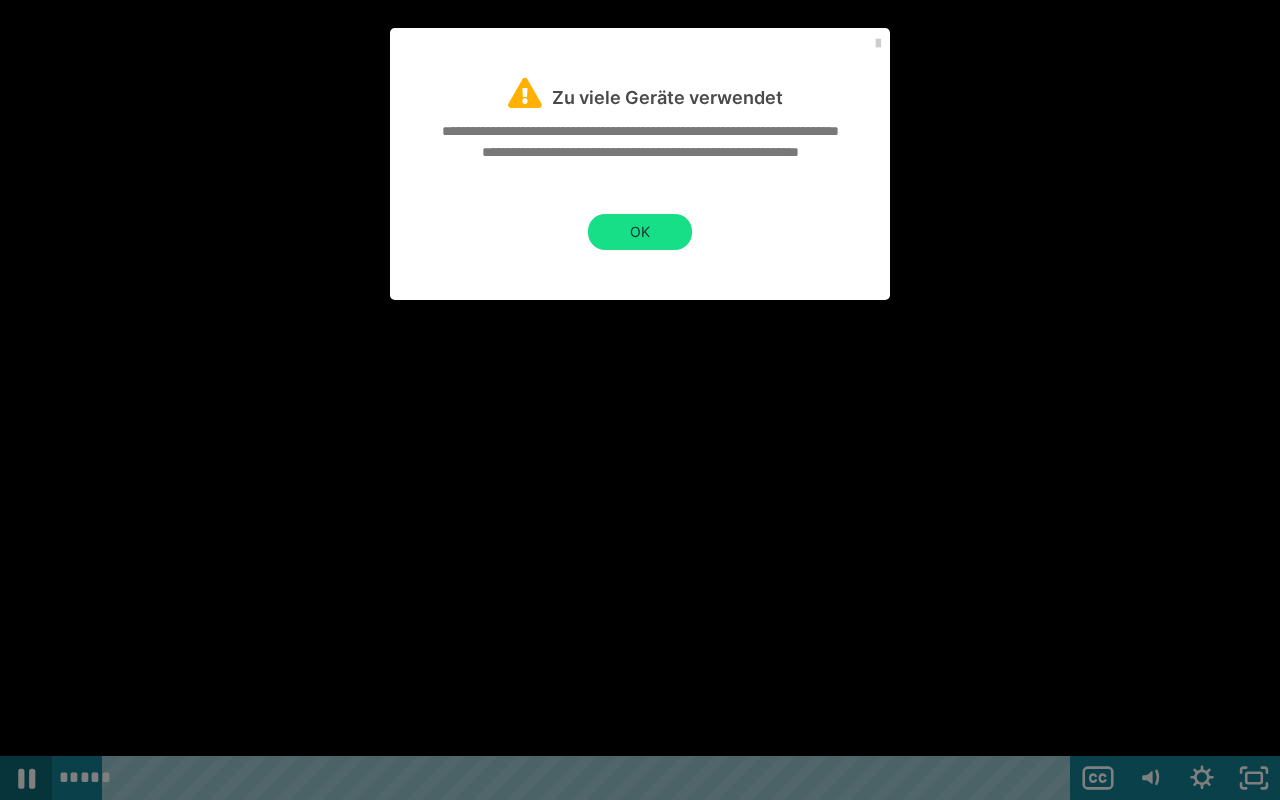 click 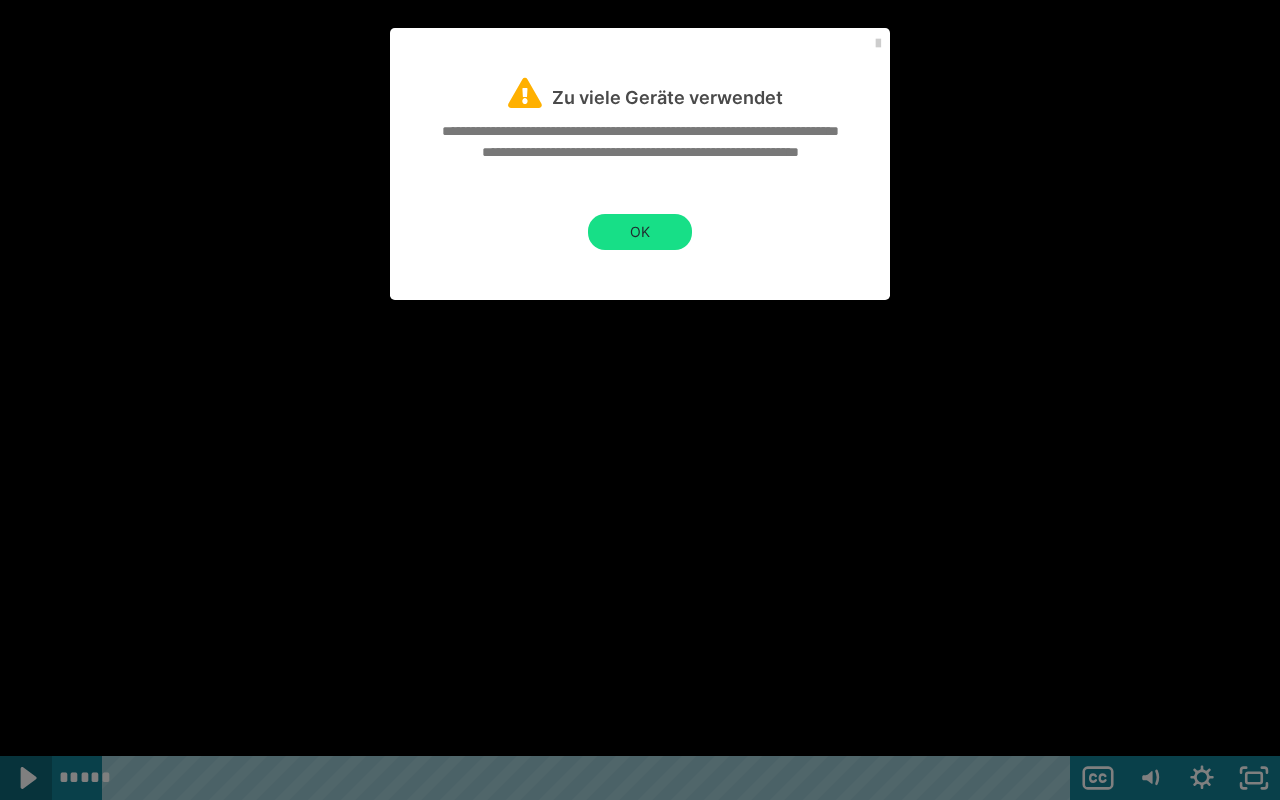 click 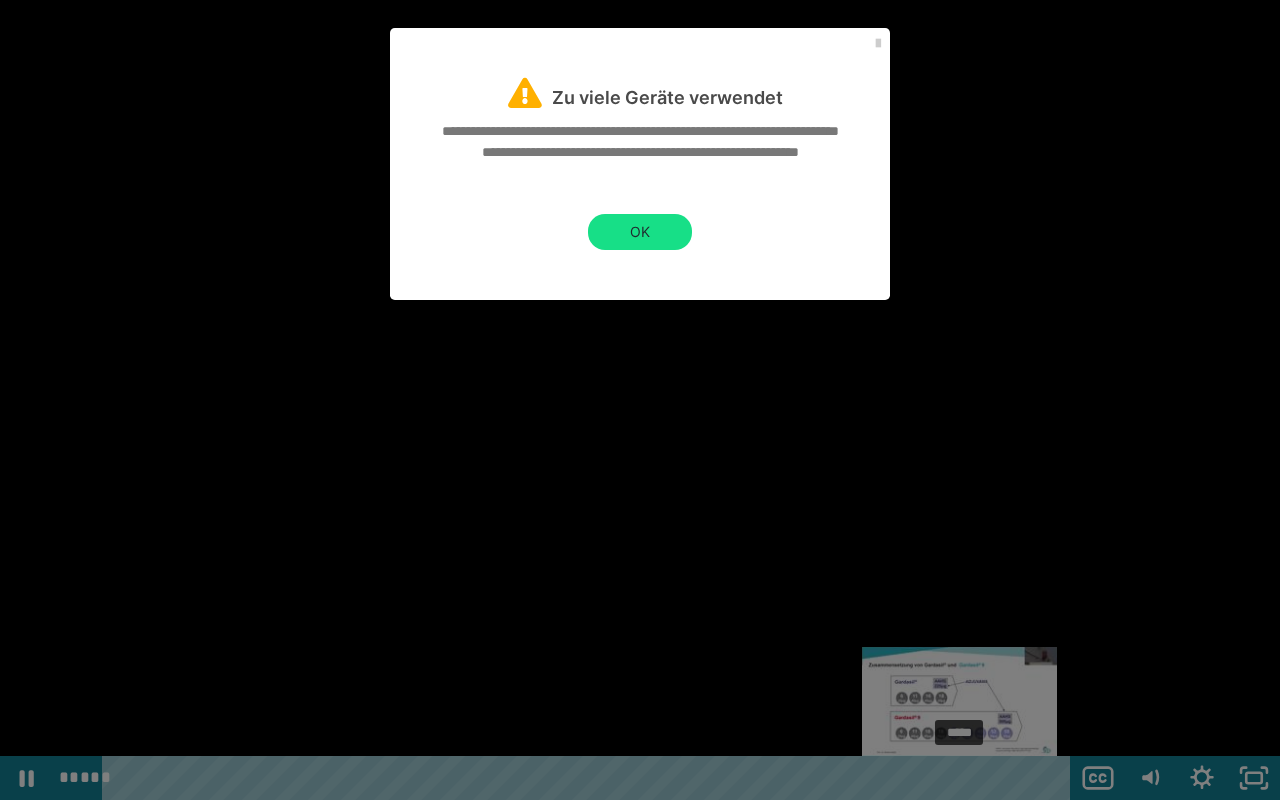 click on "*****" at bounding box center (590, 778) 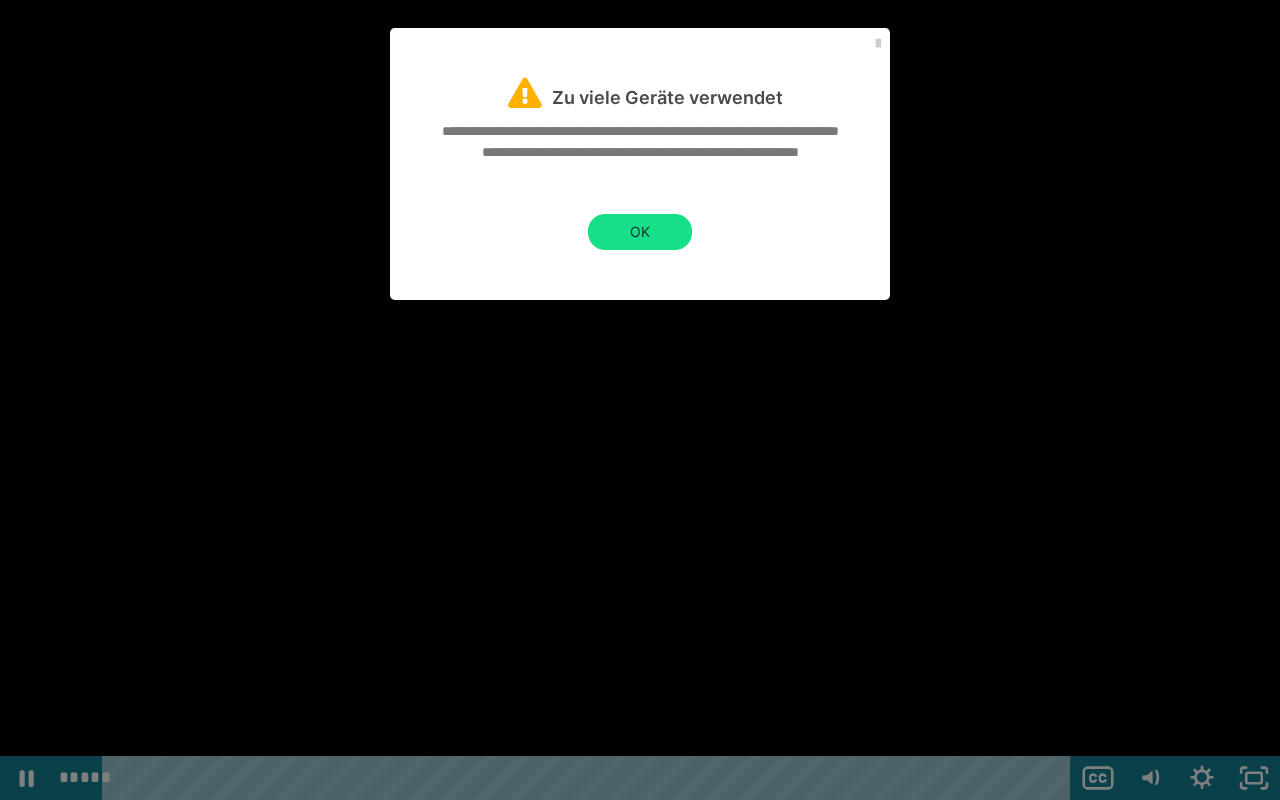 click at bounding box center (640, 400) 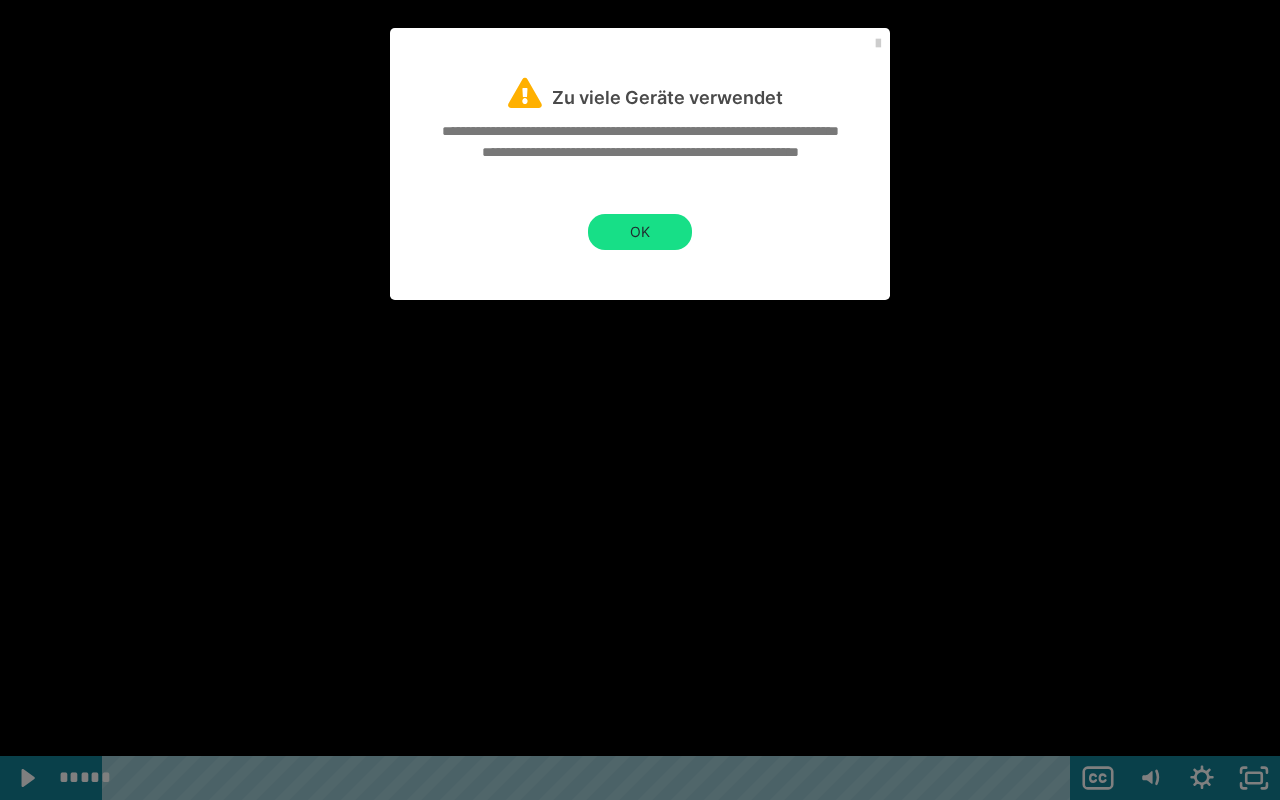 click at bounding box center [640, 400] 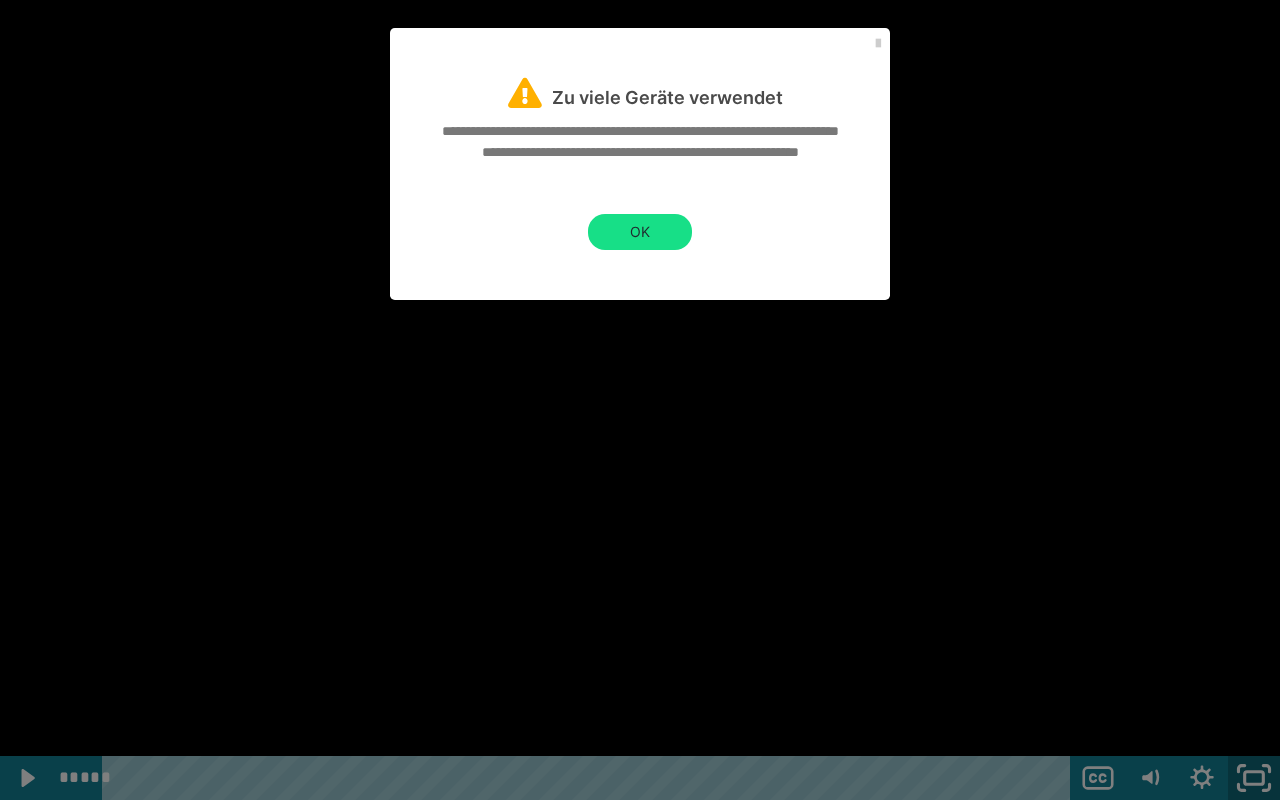 click 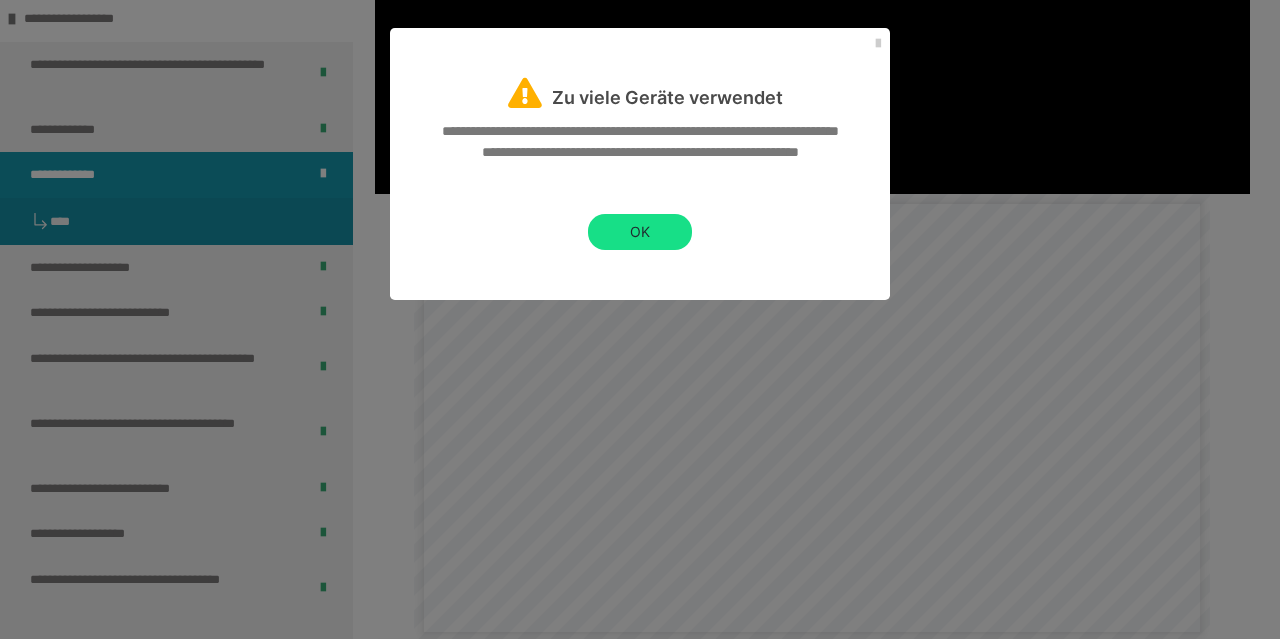 click on "Zu viele Geräte verwendet" at bounding box center (640, 69) 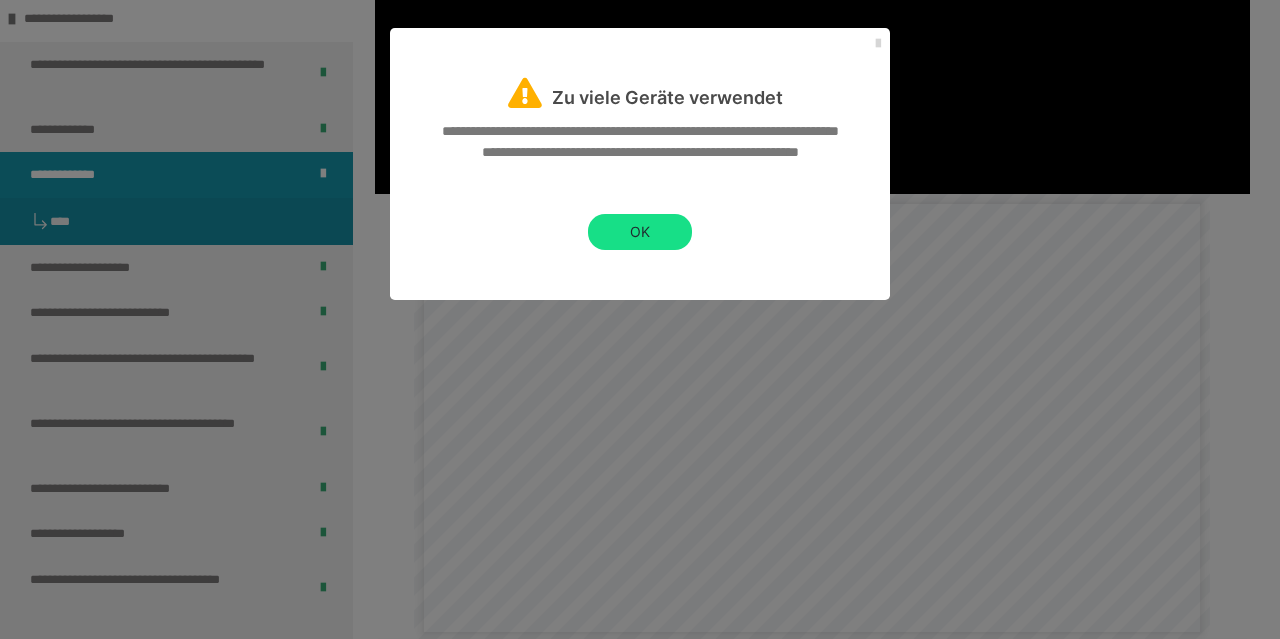 click at bounding box center (878, 44) 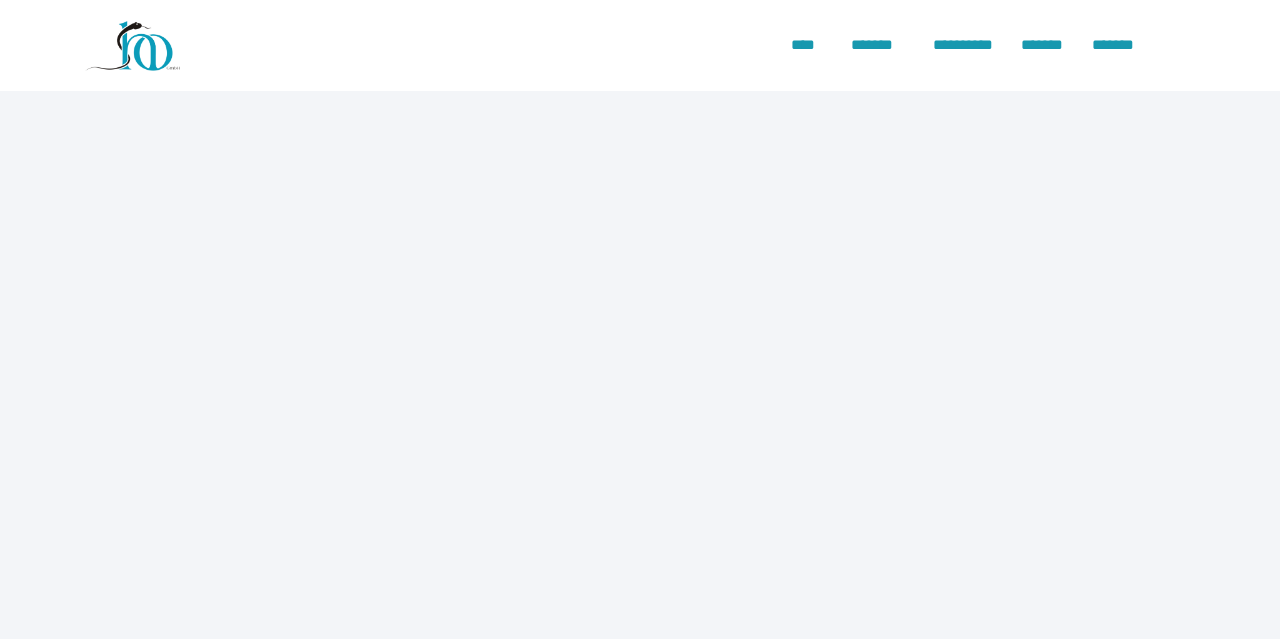 scroll, scrollTop: 0, scrollLeft: 0, axis: both 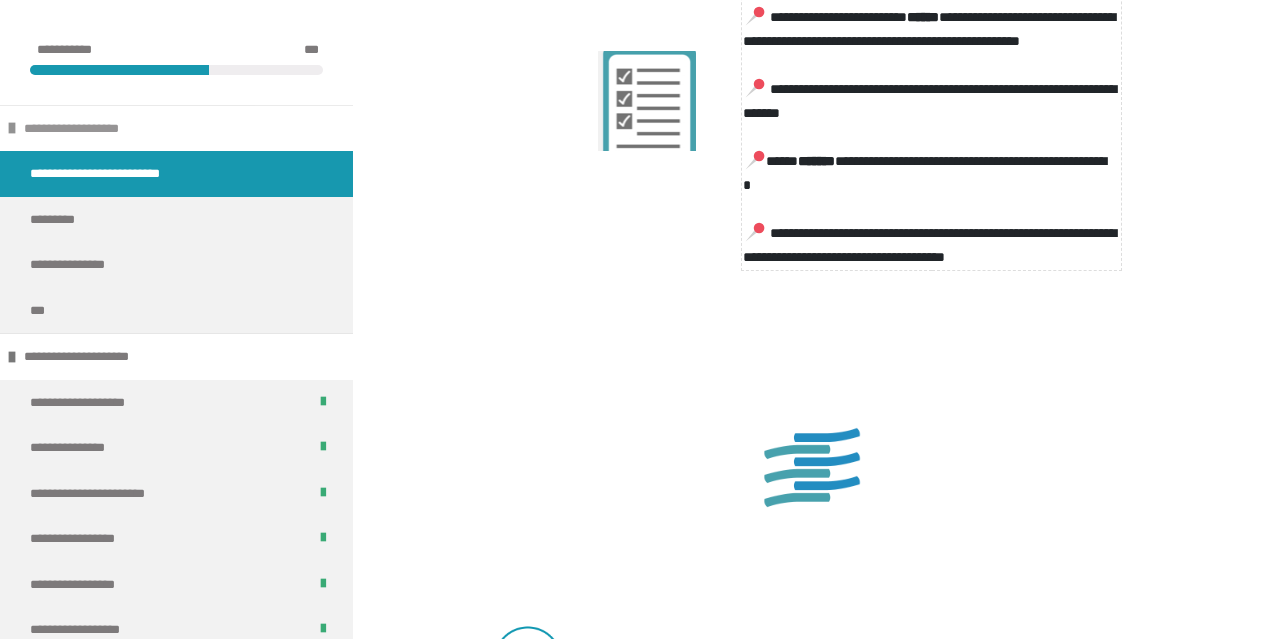 click on "**********" at bounding box center (176, 128) 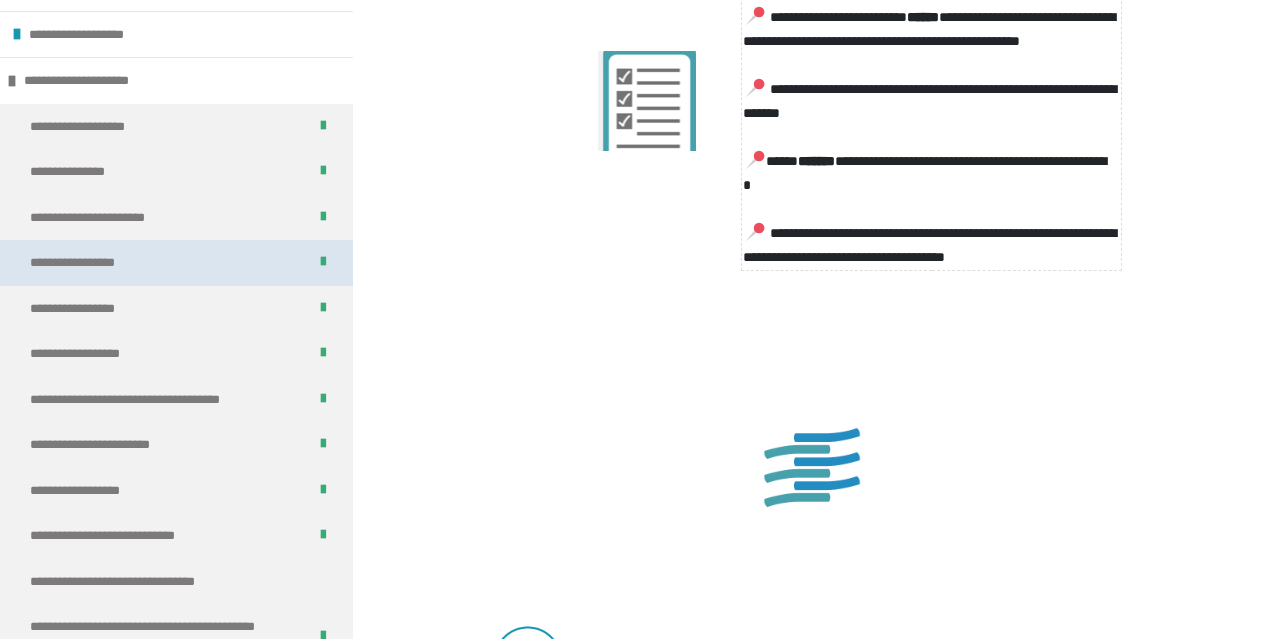 scroll, scrollTop: 0, scrollLeft: 0, axis: both 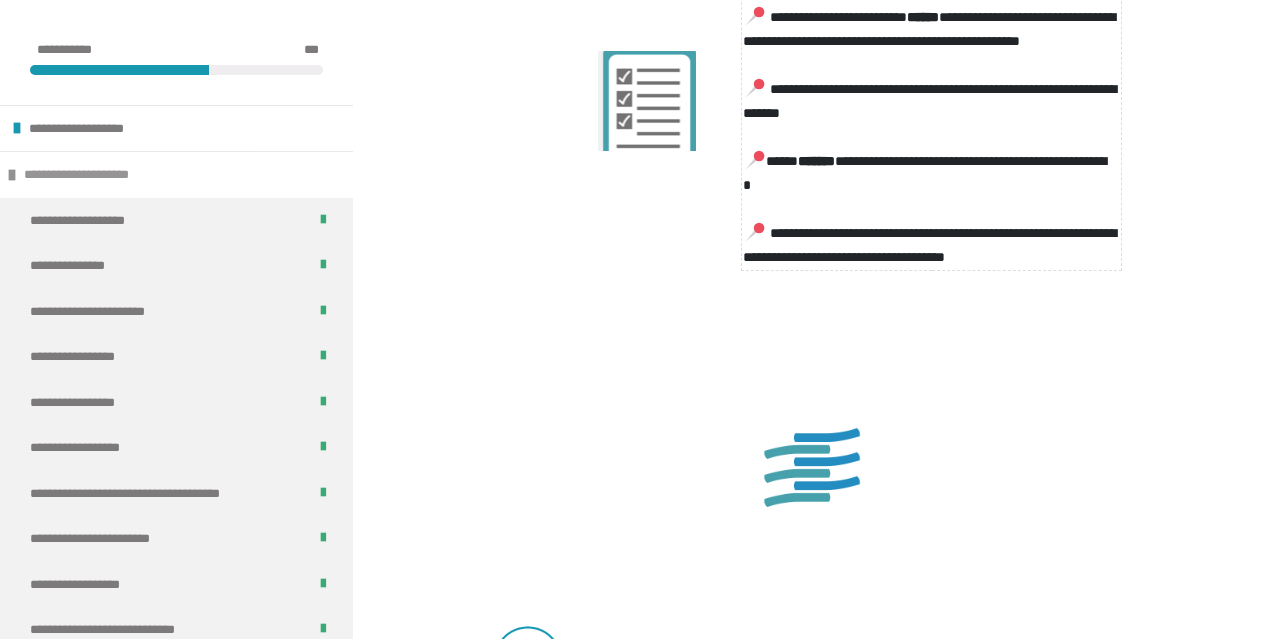 click on "**********" at bounding box center (176, 174) 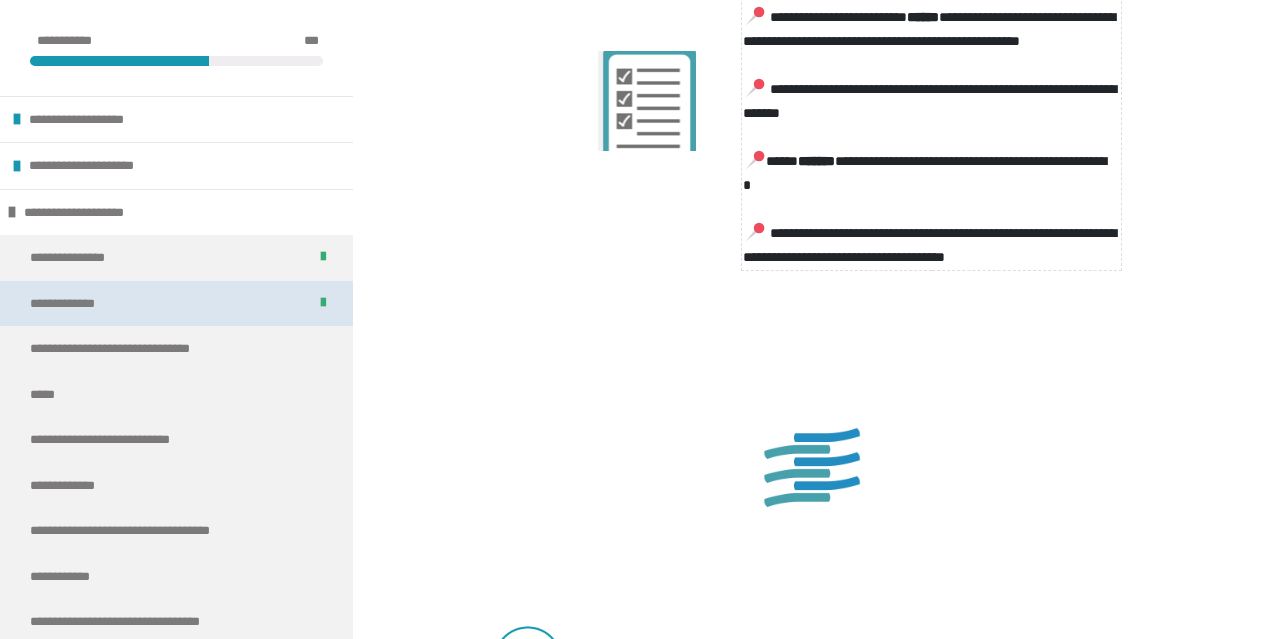 scroll, scrollTop: 2, scrollLeft: 0, axis: vertical 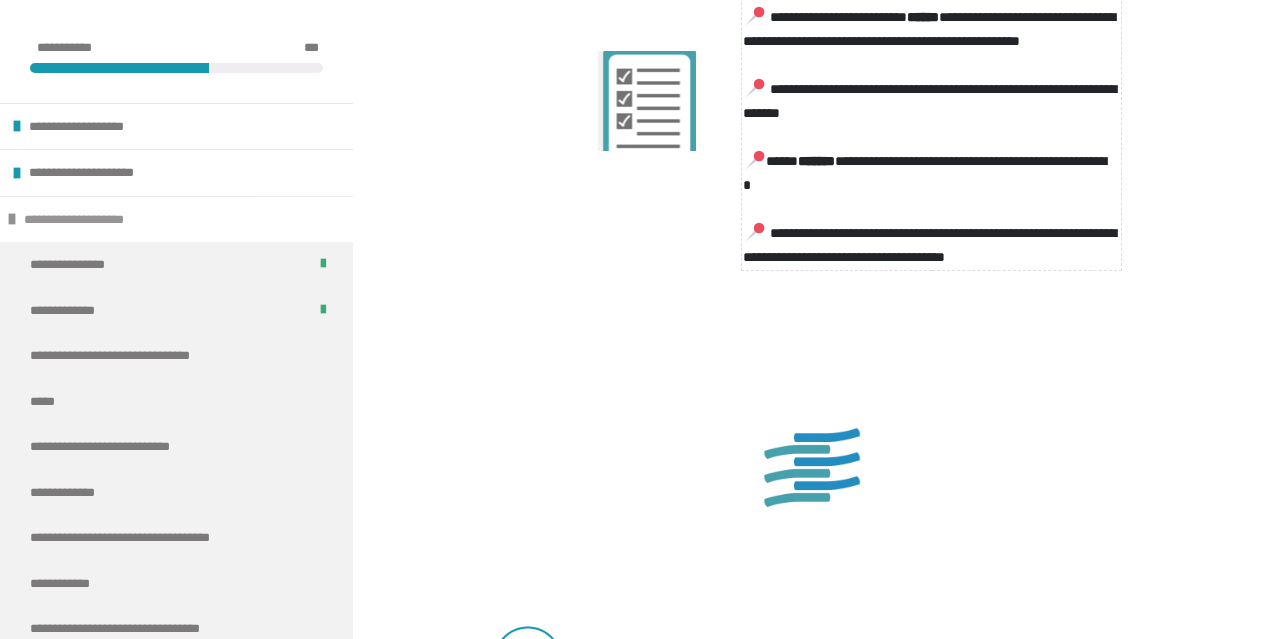 click on "**********" at bounding box center (176, 219) 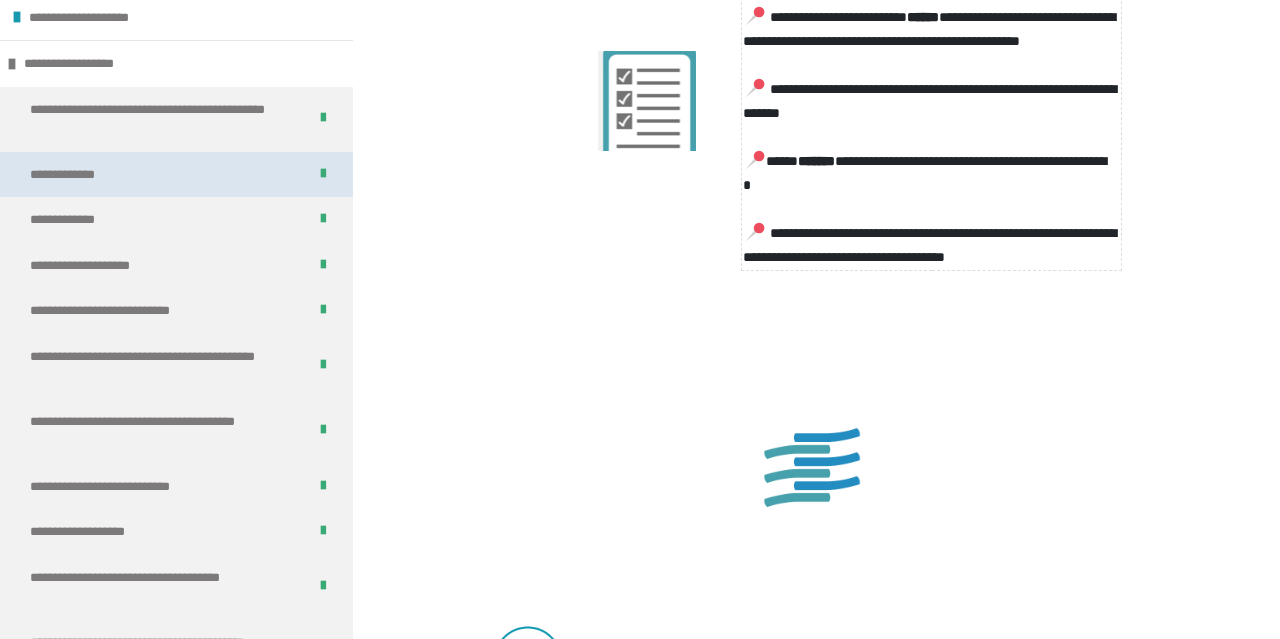 scroll, scrollTop: 197, scrollLeft: 0, axis: vertical 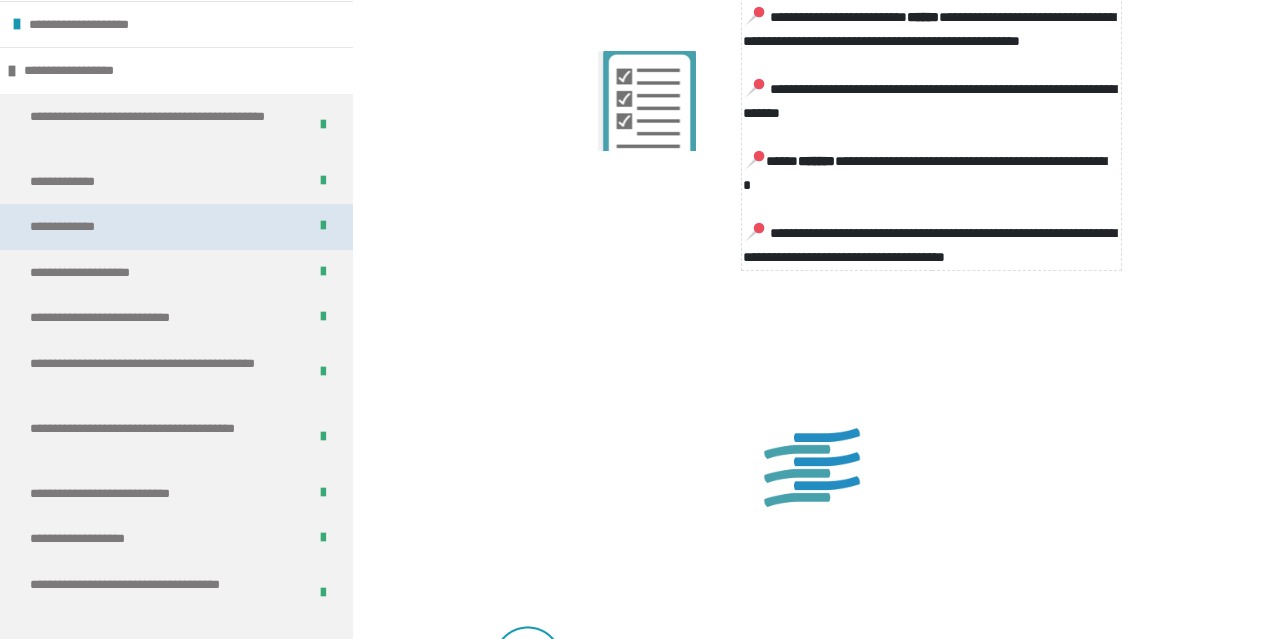 click on "**********" at bounding box center (176, 227) 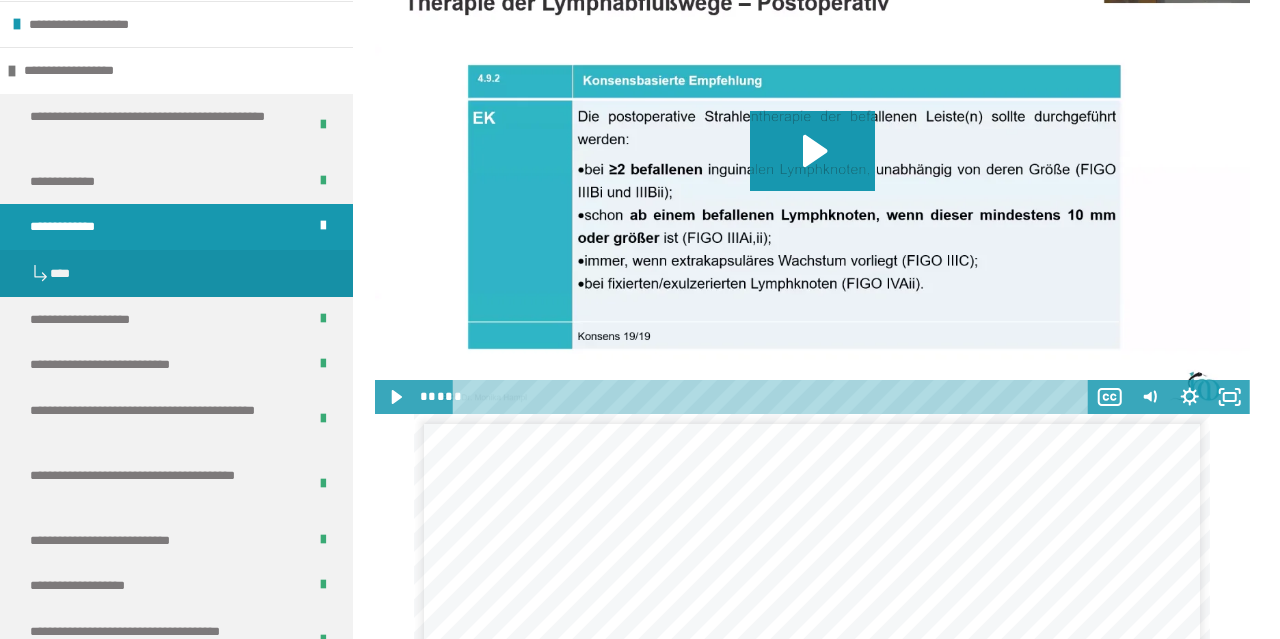 scroll, scrollTop: 6071, scrollLeft: 0, axis: vertical 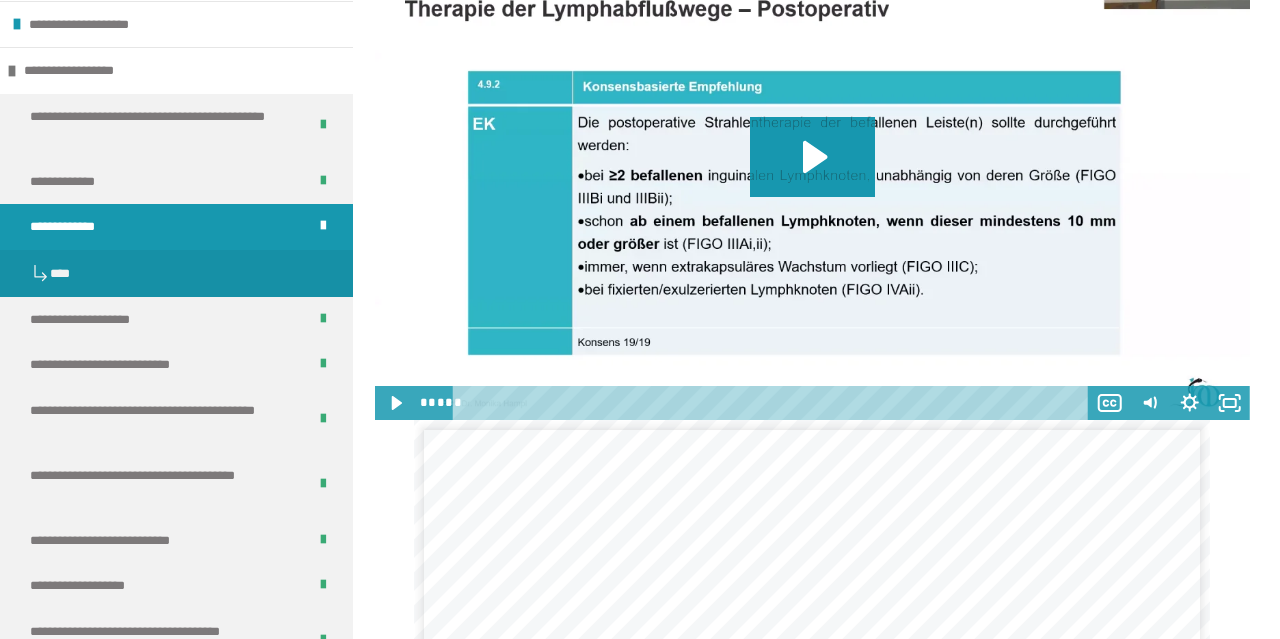 click at bounding box center [812, 173] 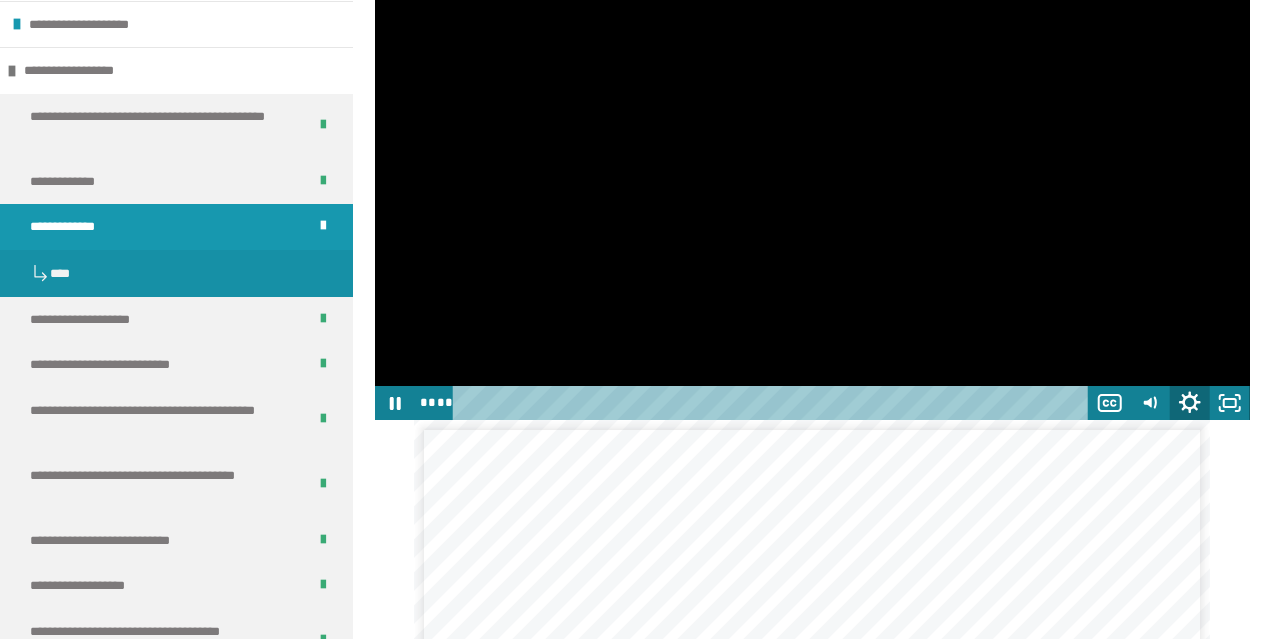 click 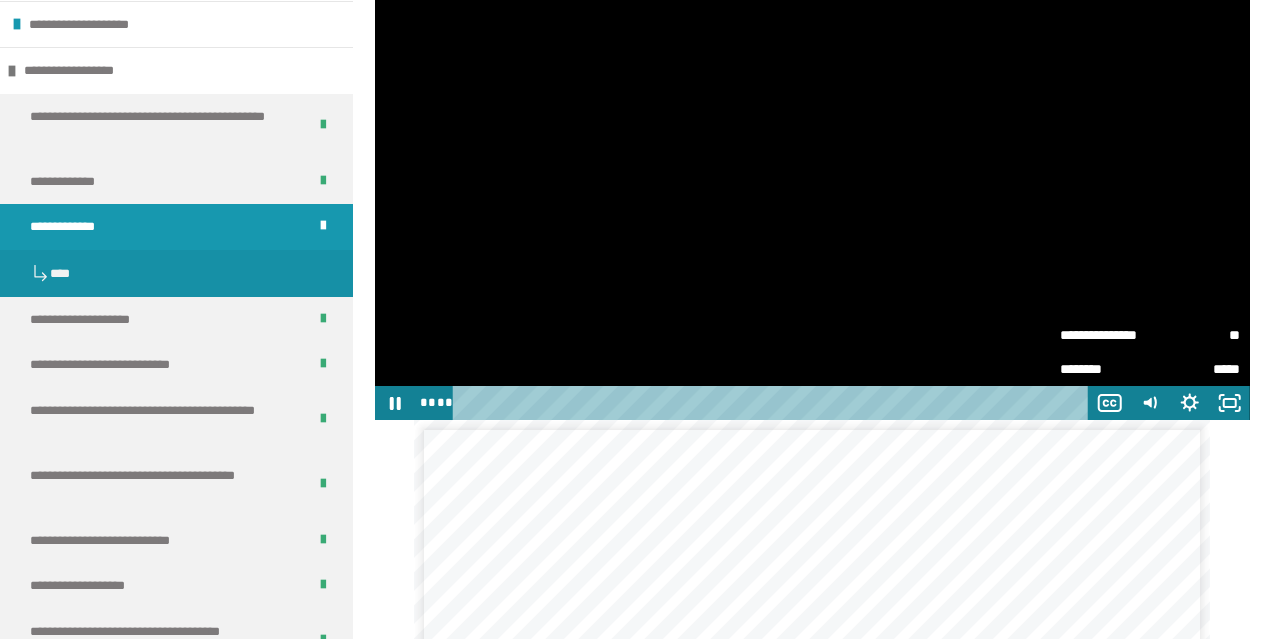 click on "**" at bounding box center (1195, 335) 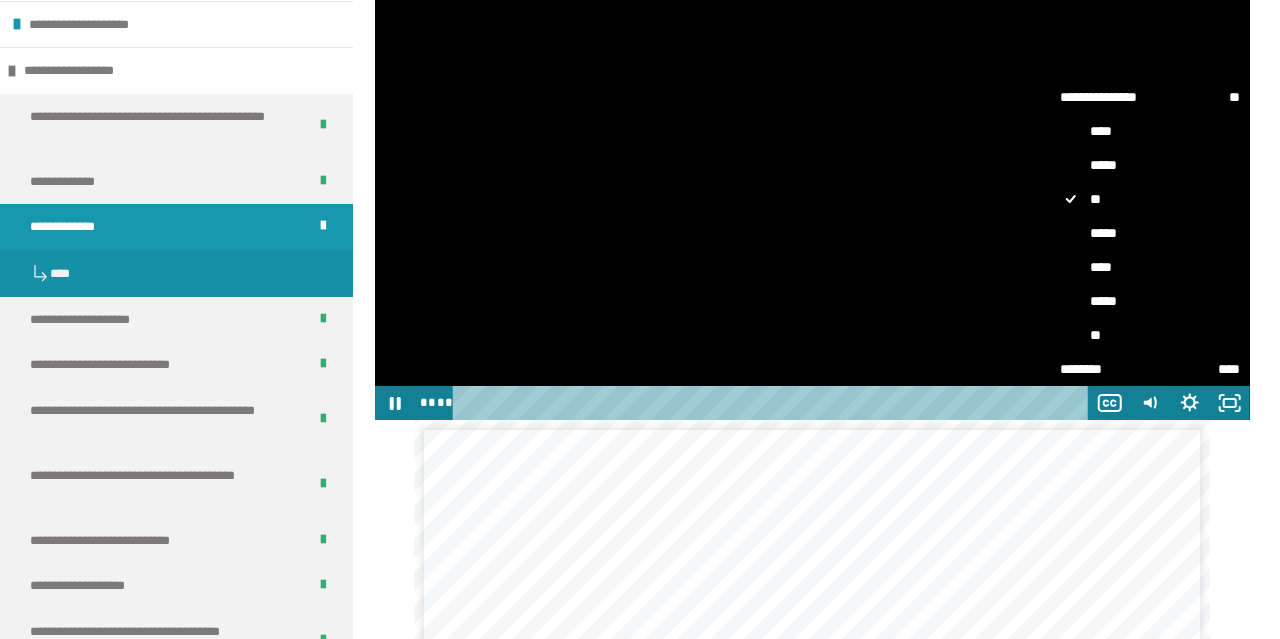 click on "*****" at bounding box center (1150, 233) 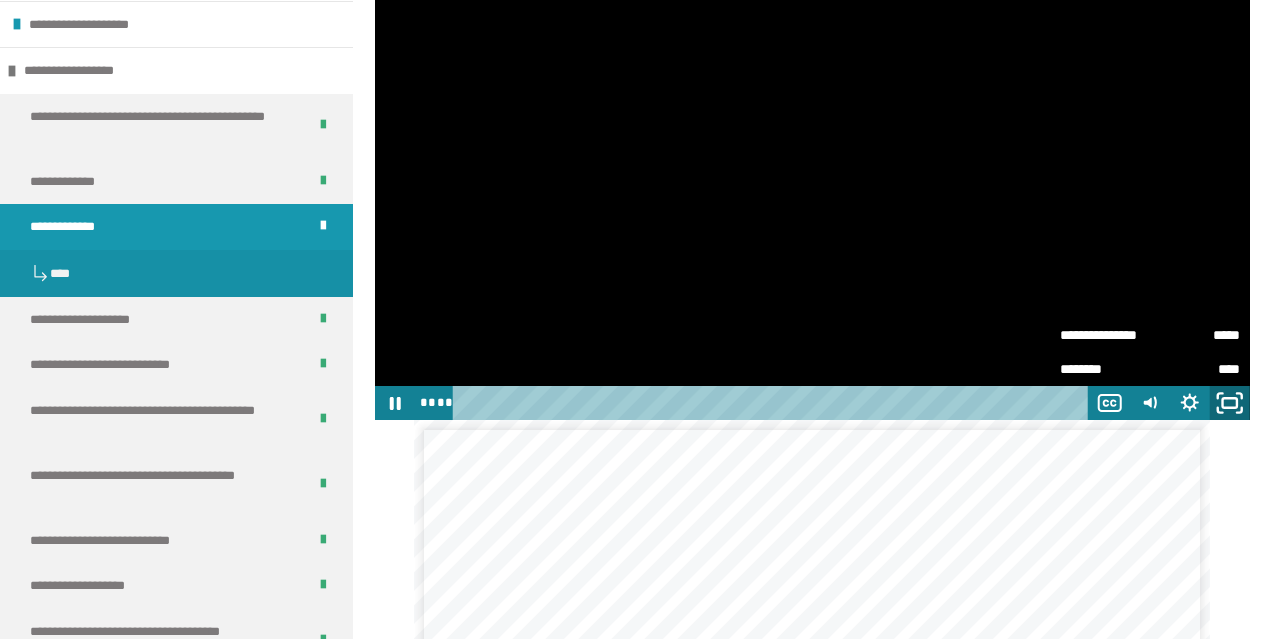click 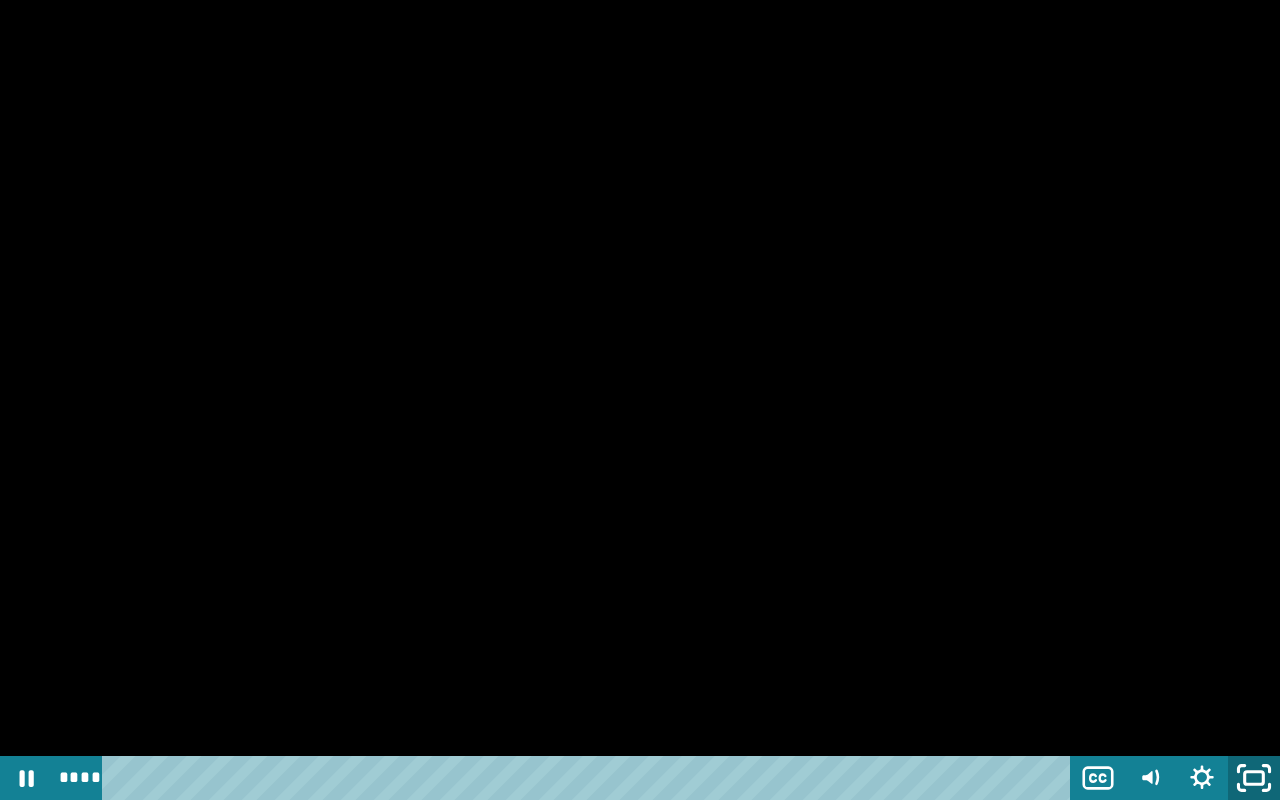 click 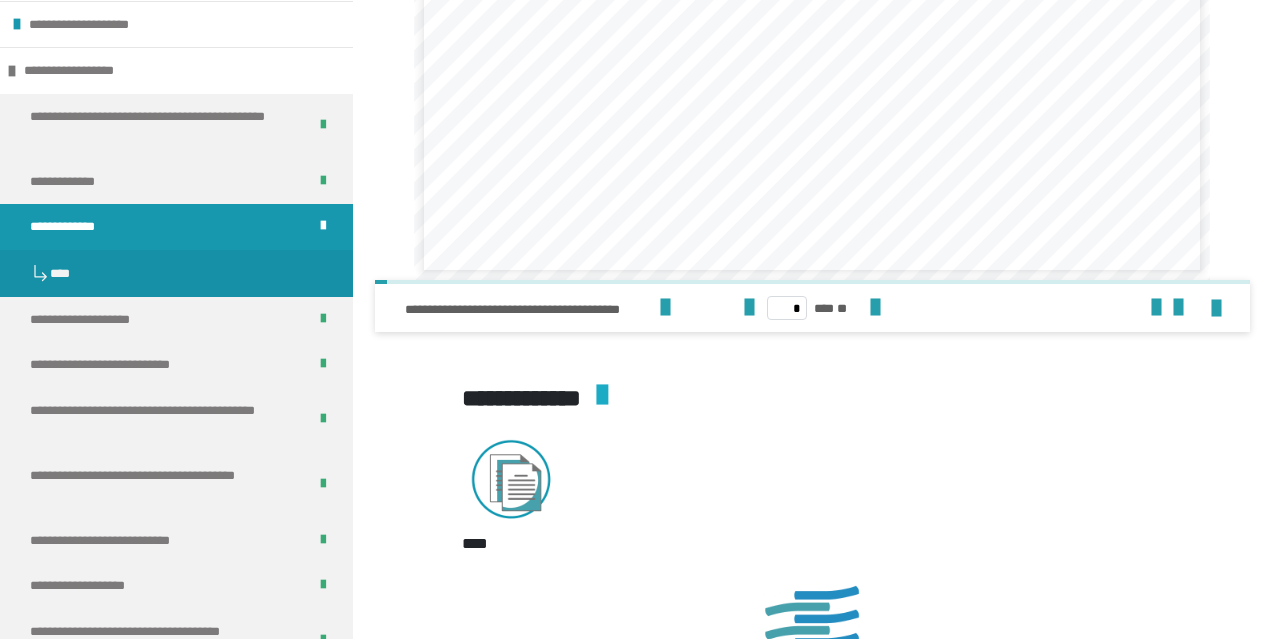 scroll, scrollTop: 6672, scrollLeft: 0, axis: vertical 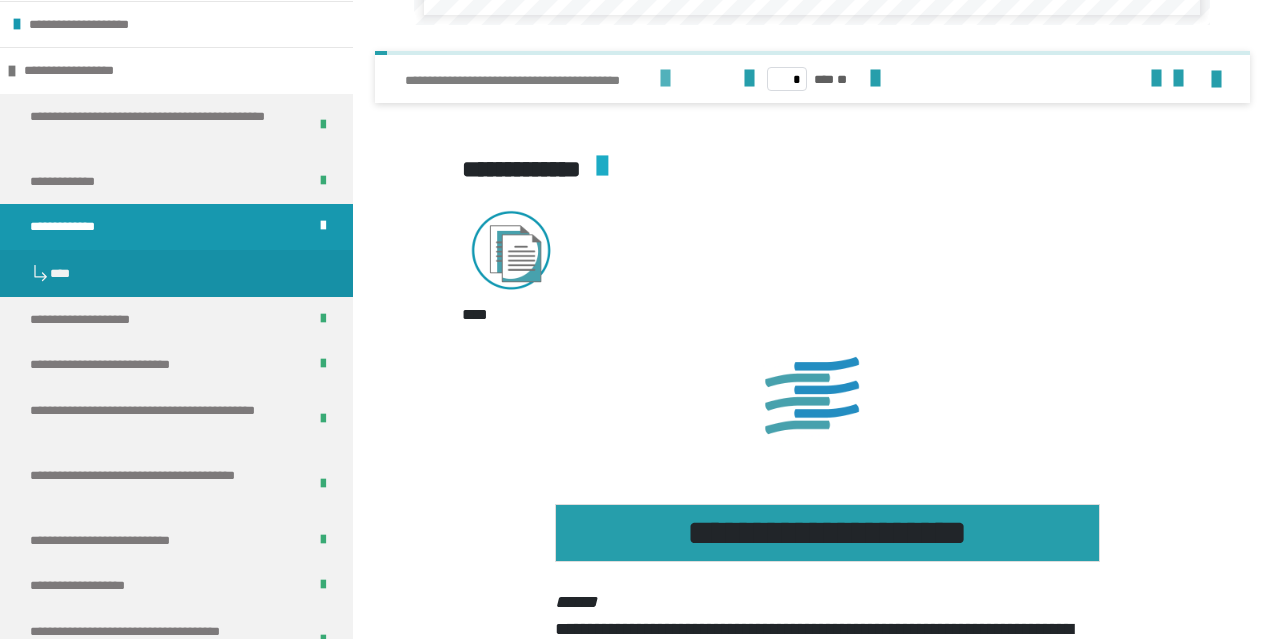 click at bounding box center (665, 79) 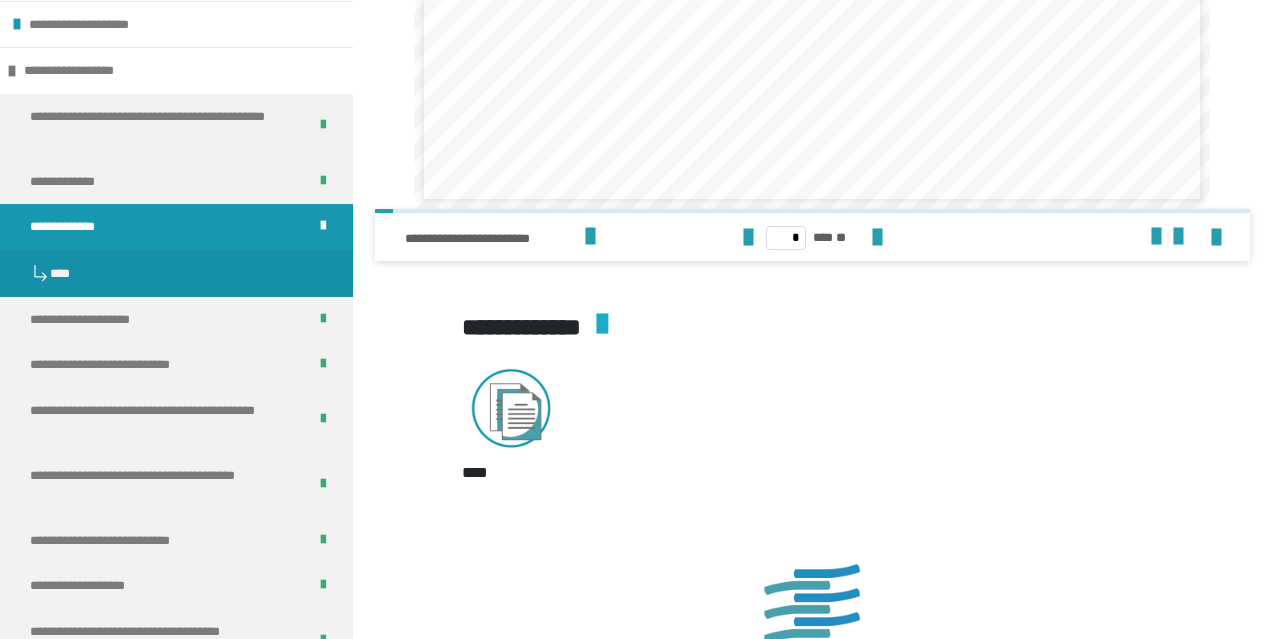 scroll, scrollTop: 5269, scrollLeft: 0, axis: vertical 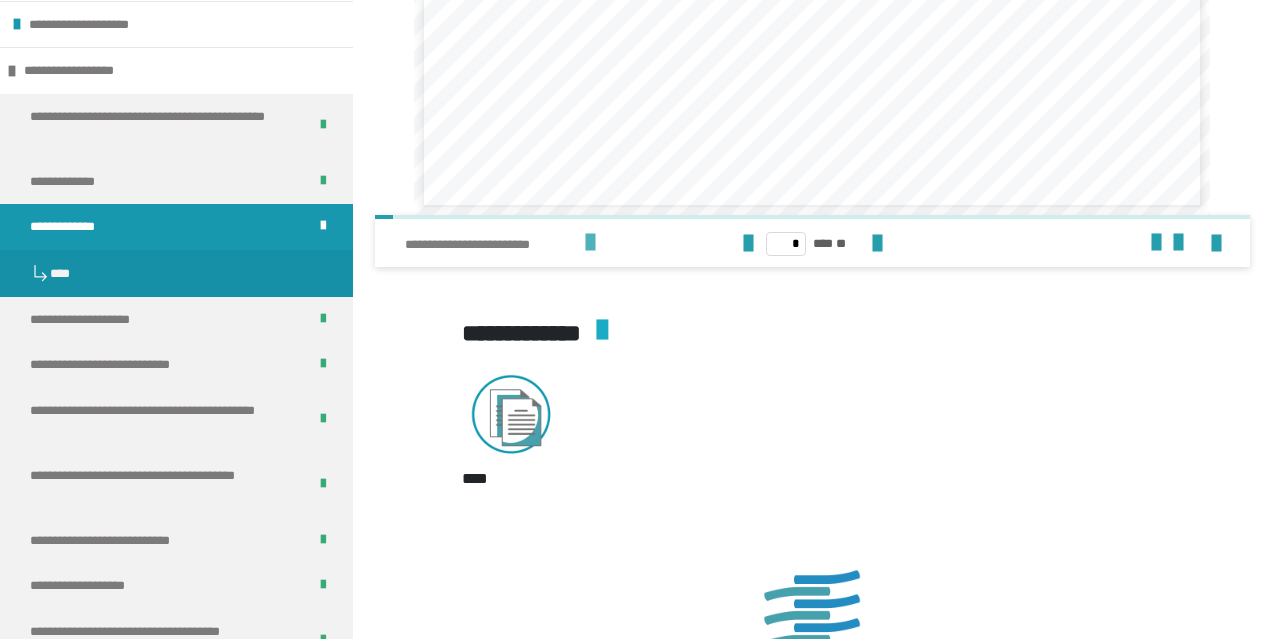 click at bounding box center [590, 243] 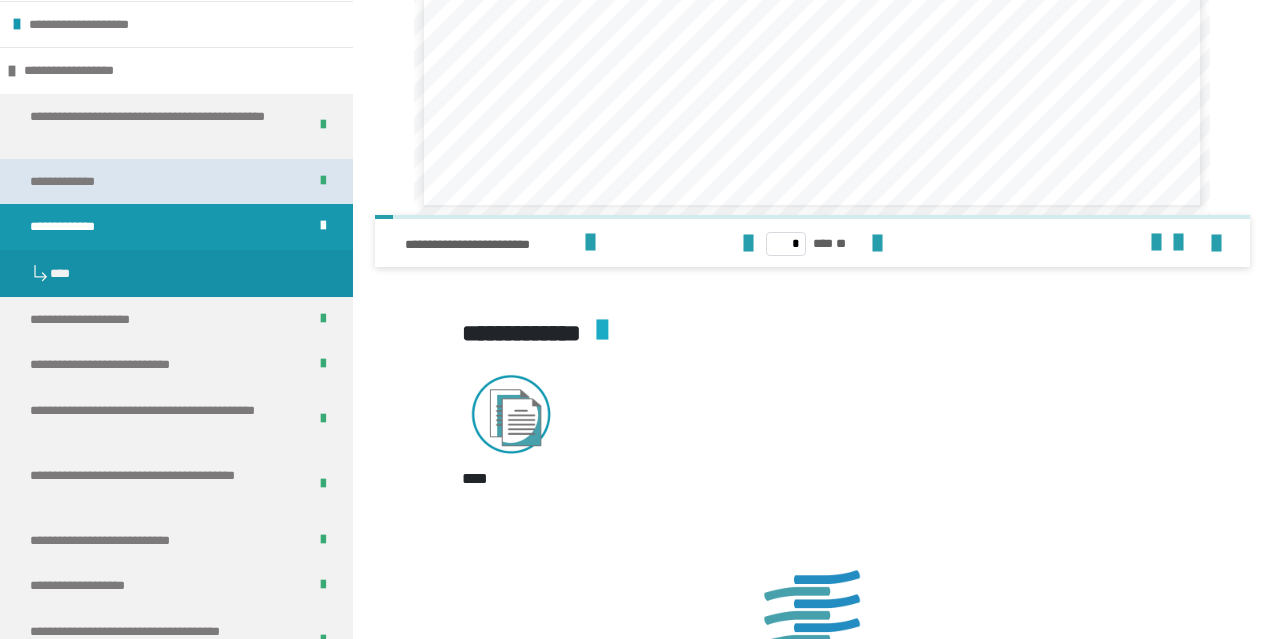 click on "**********" at bounding box center [78, 182] 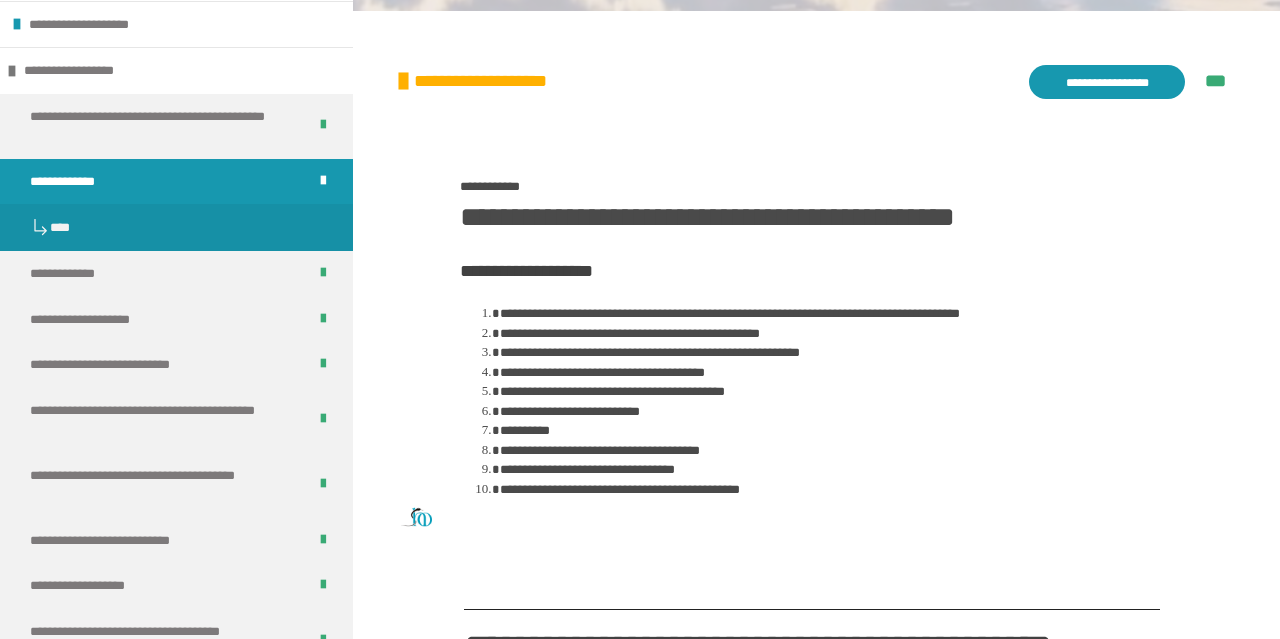 scroll, scrollTop: 0, scrollLeft: 0, axis: both 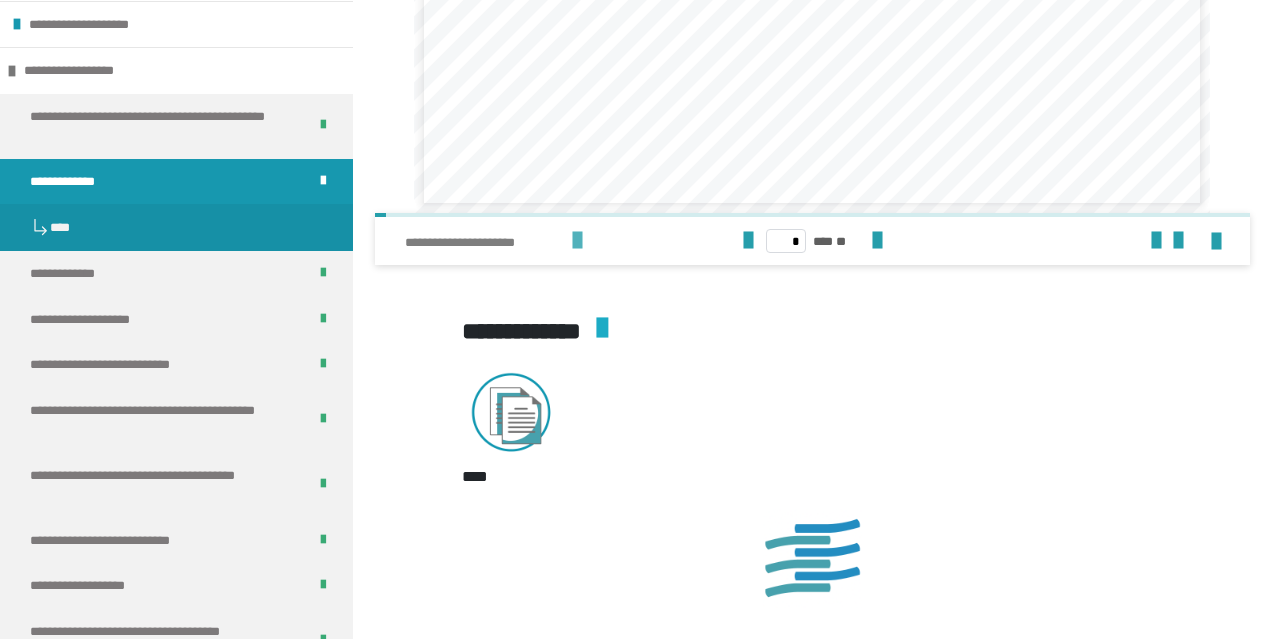 click at bounding box center (577, 241) 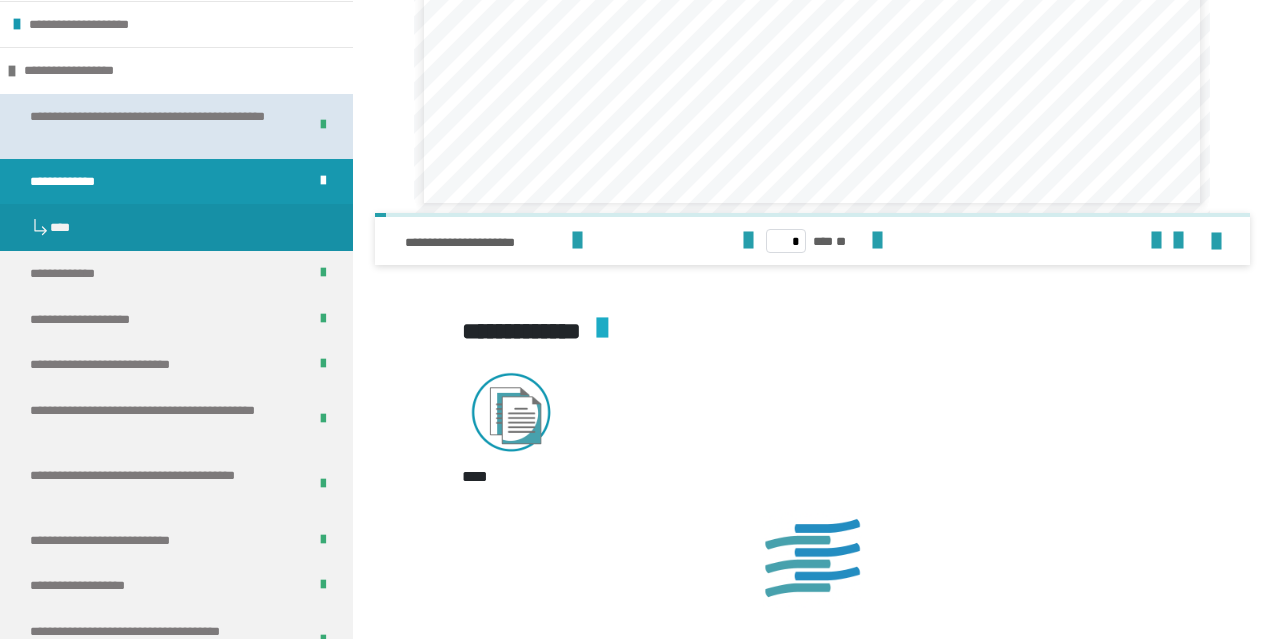 click on "**********" at bounding box center [160, 126] 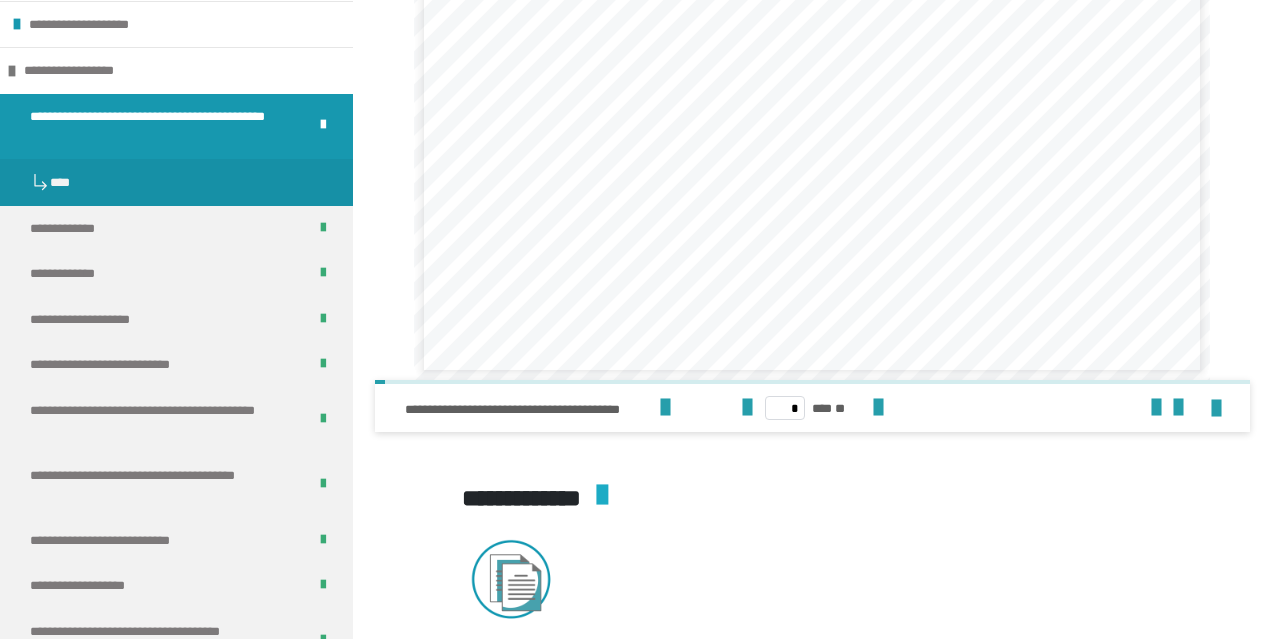 scroll, scrollTop: 5456, scrollLeft: 0, axis: vertical 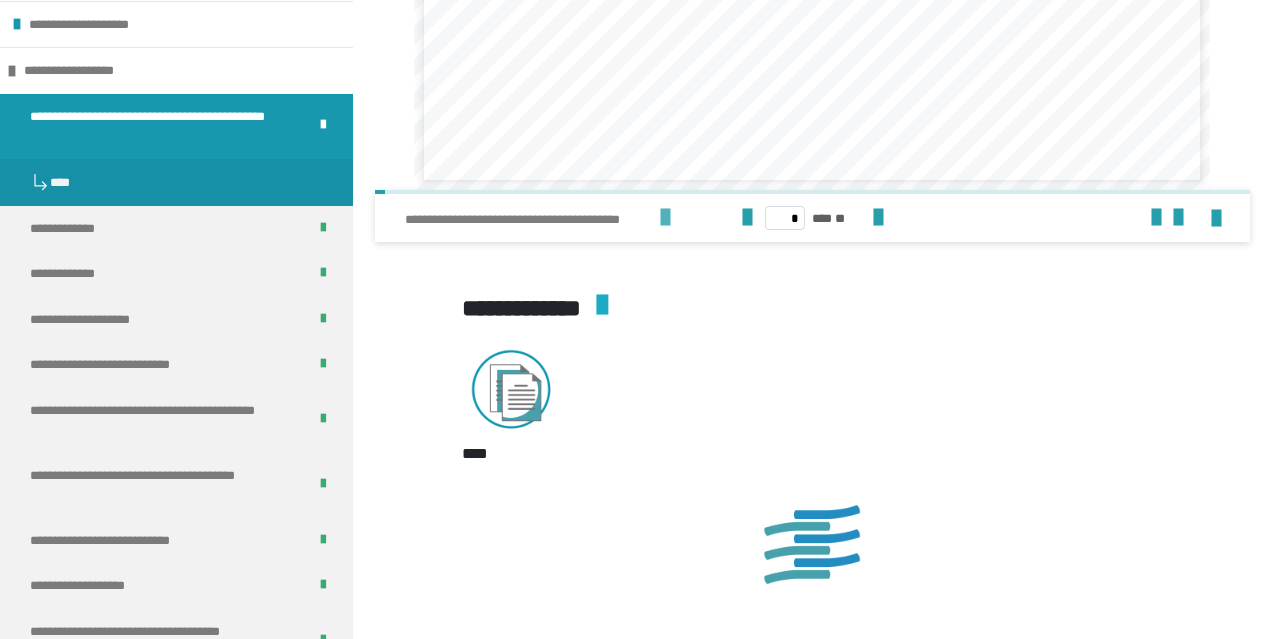 click on "**********" at bounding box center [548, 218] 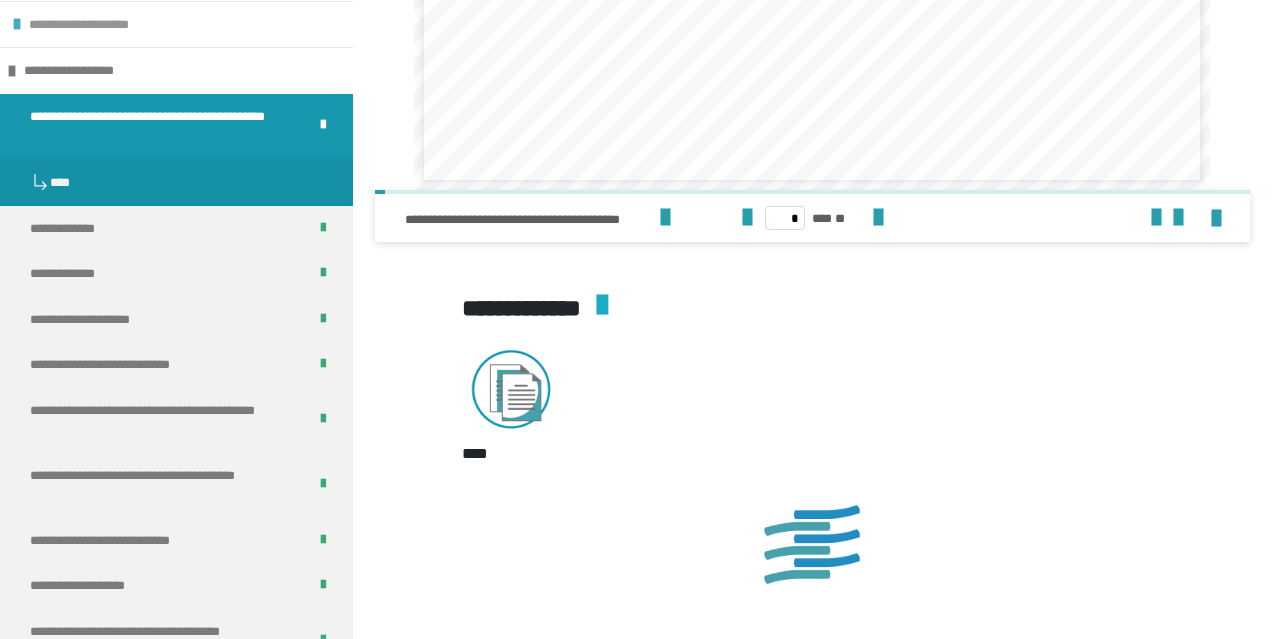 click on "**********" at bounding box center (99, 25) 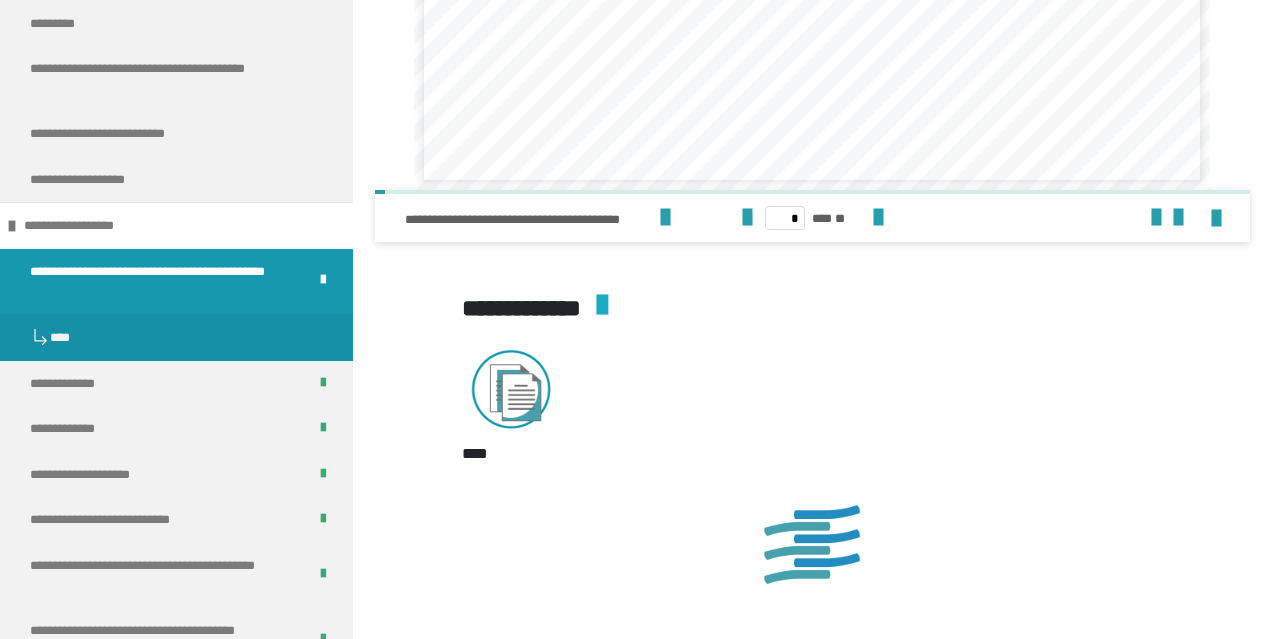 scroll, scrollTop: 655, scrollLeft: 0, axis: vertical 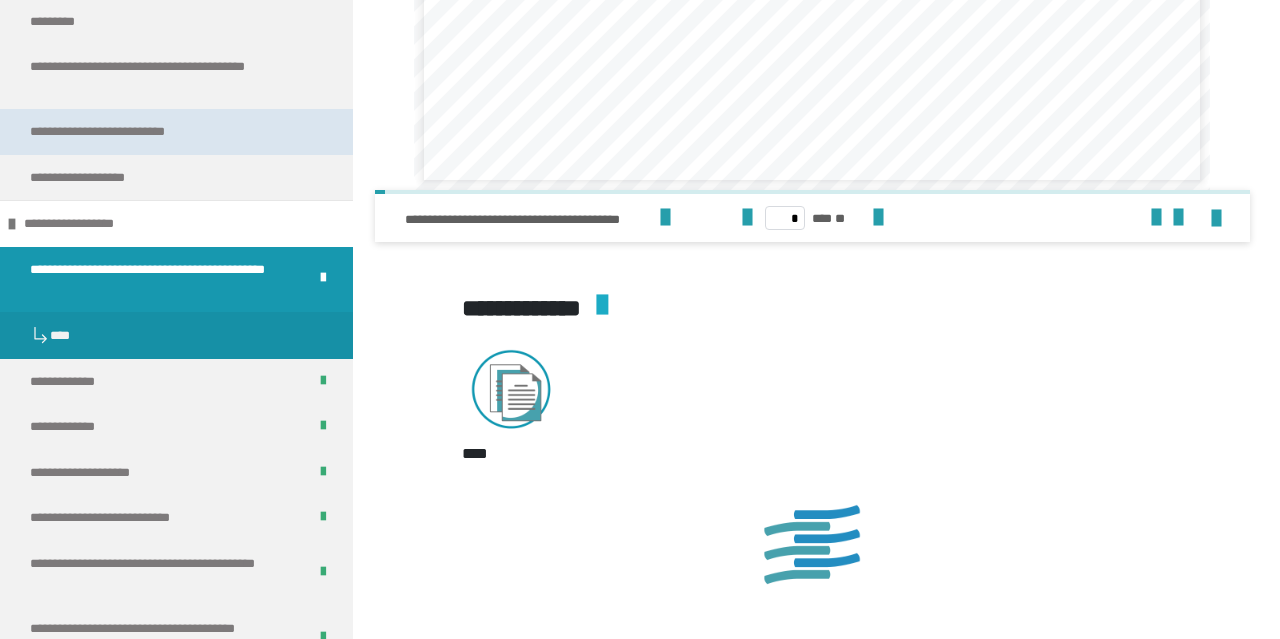 click on "**********" at bounding box center [118, 132] 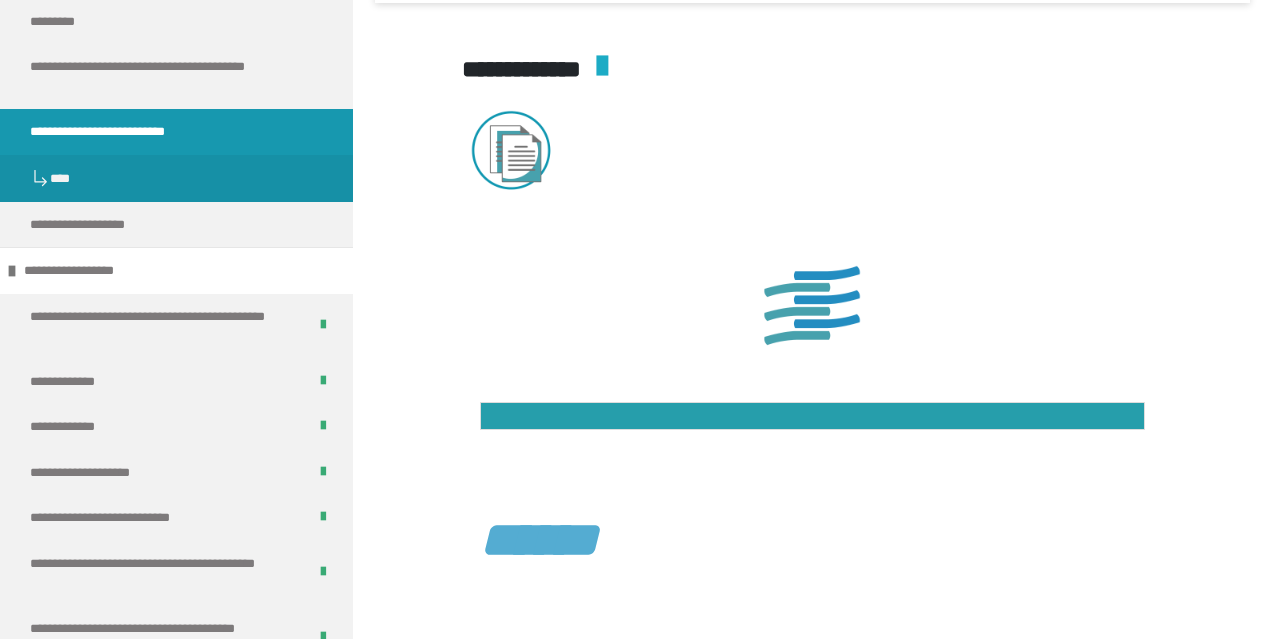 scroll, scrollTop: 3095, scrollLeft: 0, axis: vertical 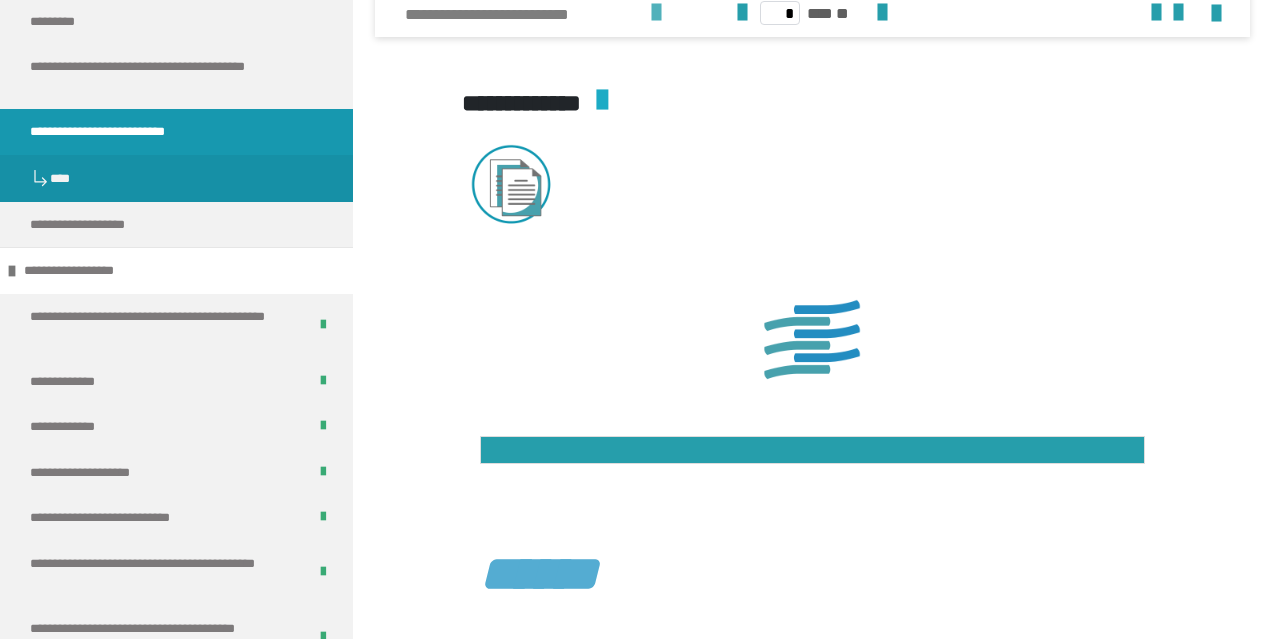 click at bounding box center (656, 13) 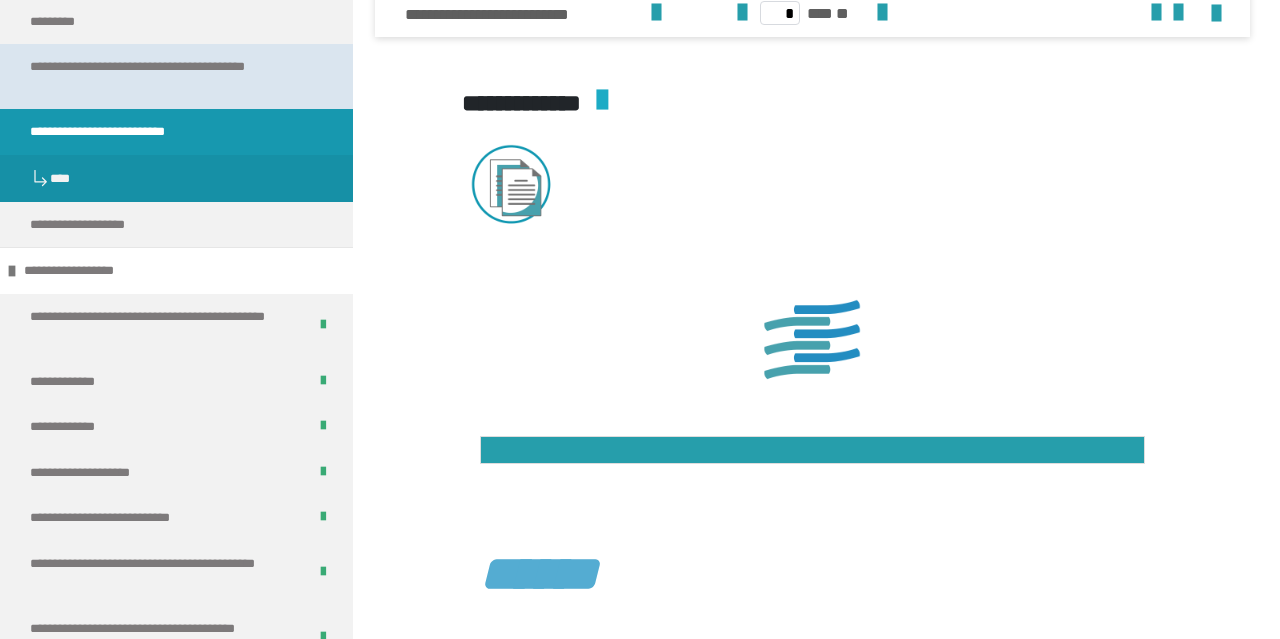 click on "**********" at bounding box center (168, 76) 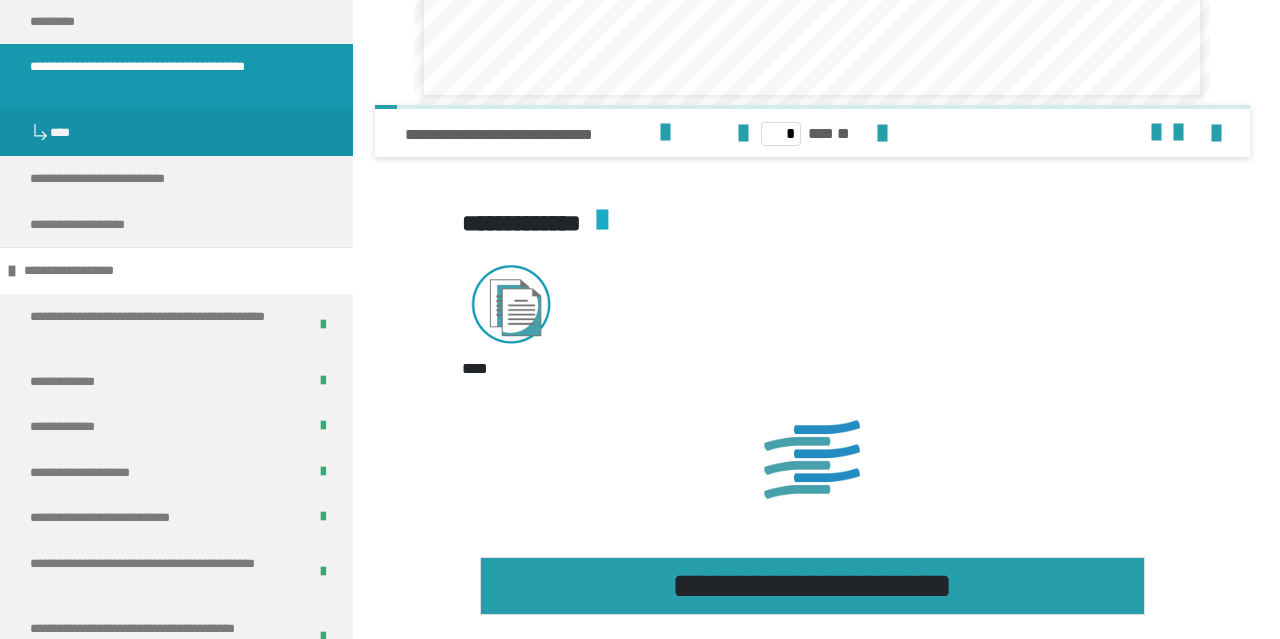 scroll, scrollTop: 4661, scrollLeft: 0, axis: vertical 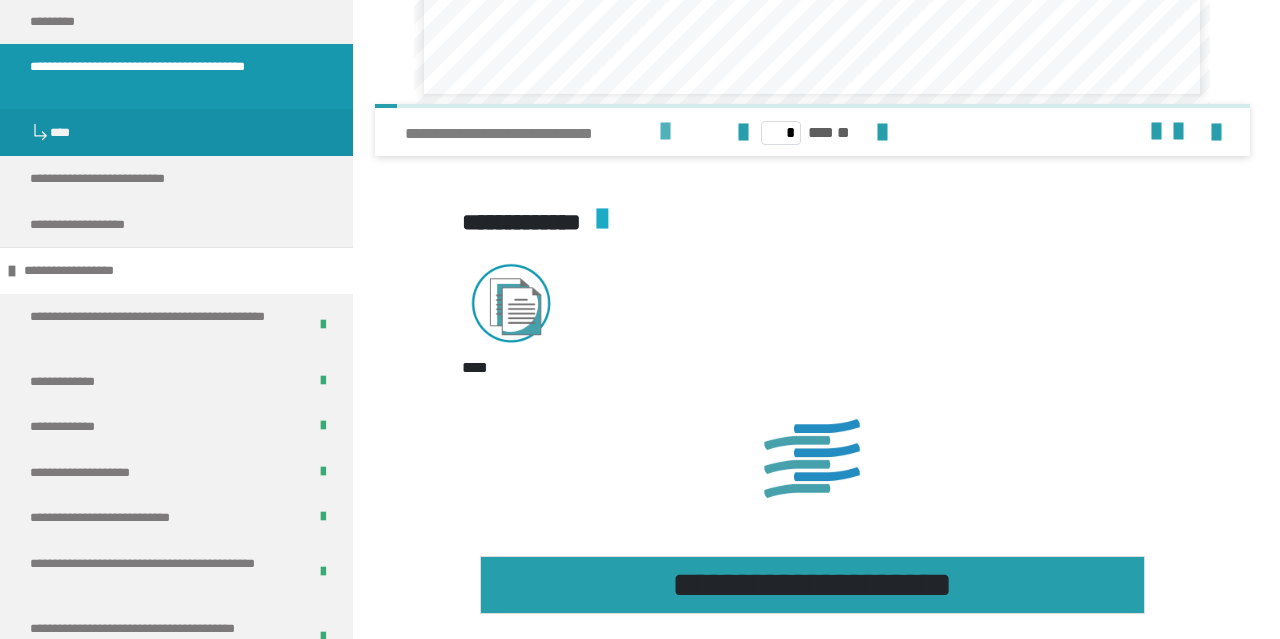 click at bounding box center [665, 132] 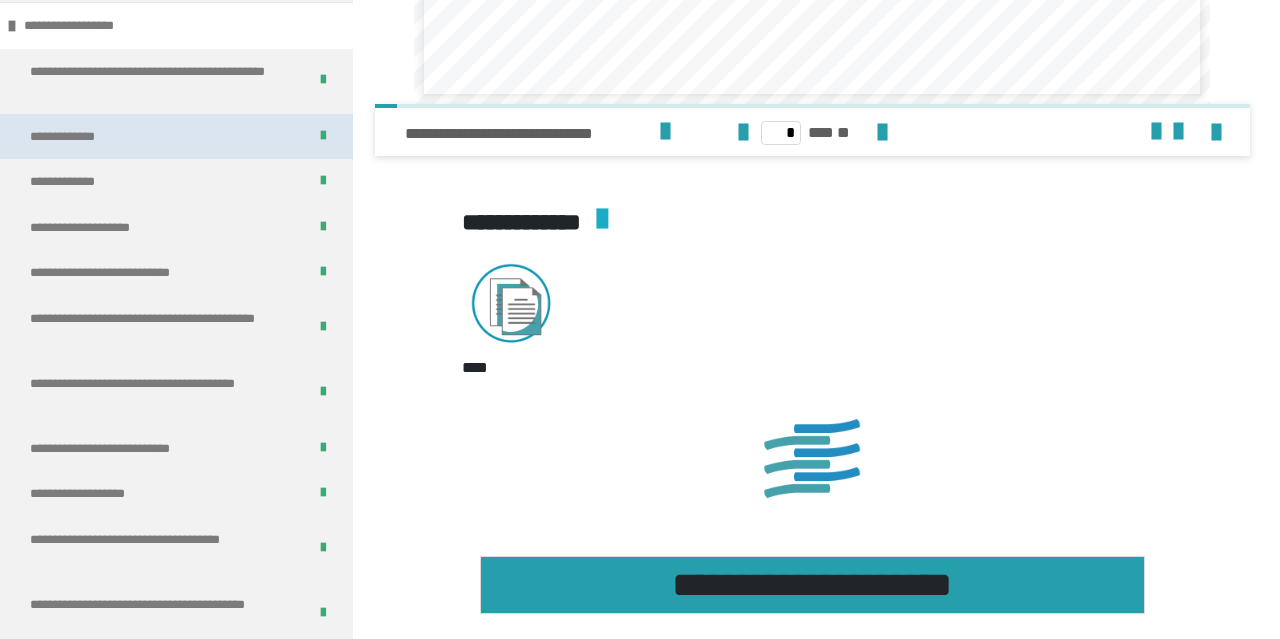 scroll, scrollTop: 904, scrollLeft: 0, axis: vertical 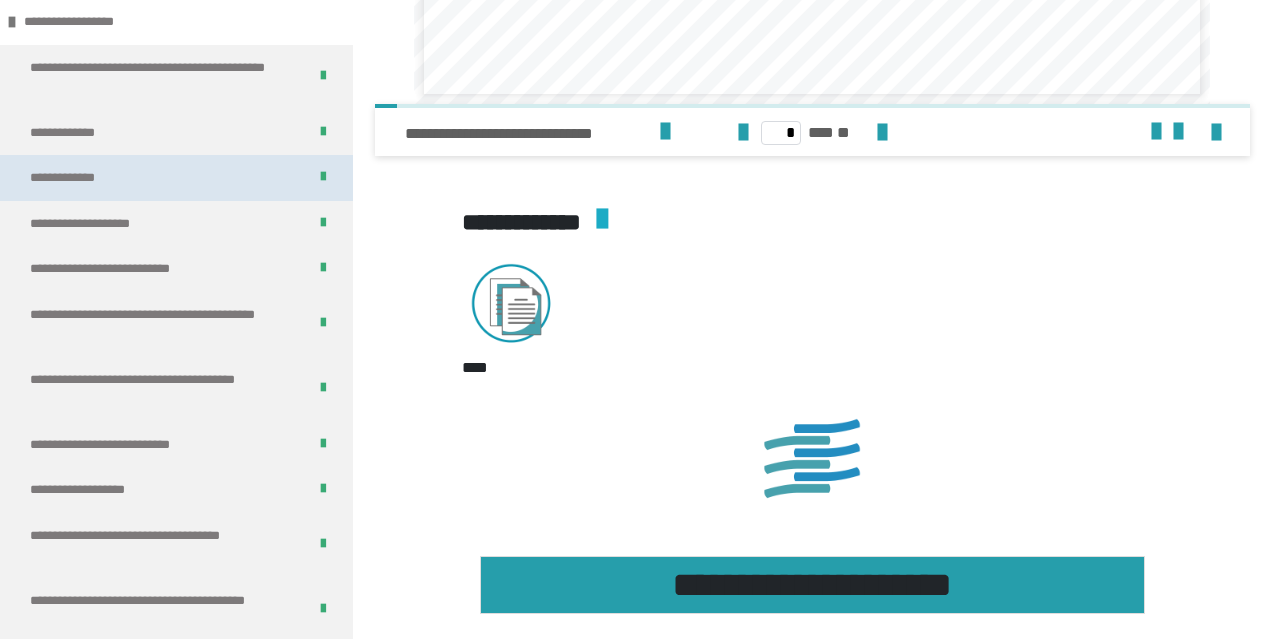 click on "**********" at bounding box center [176, 178] 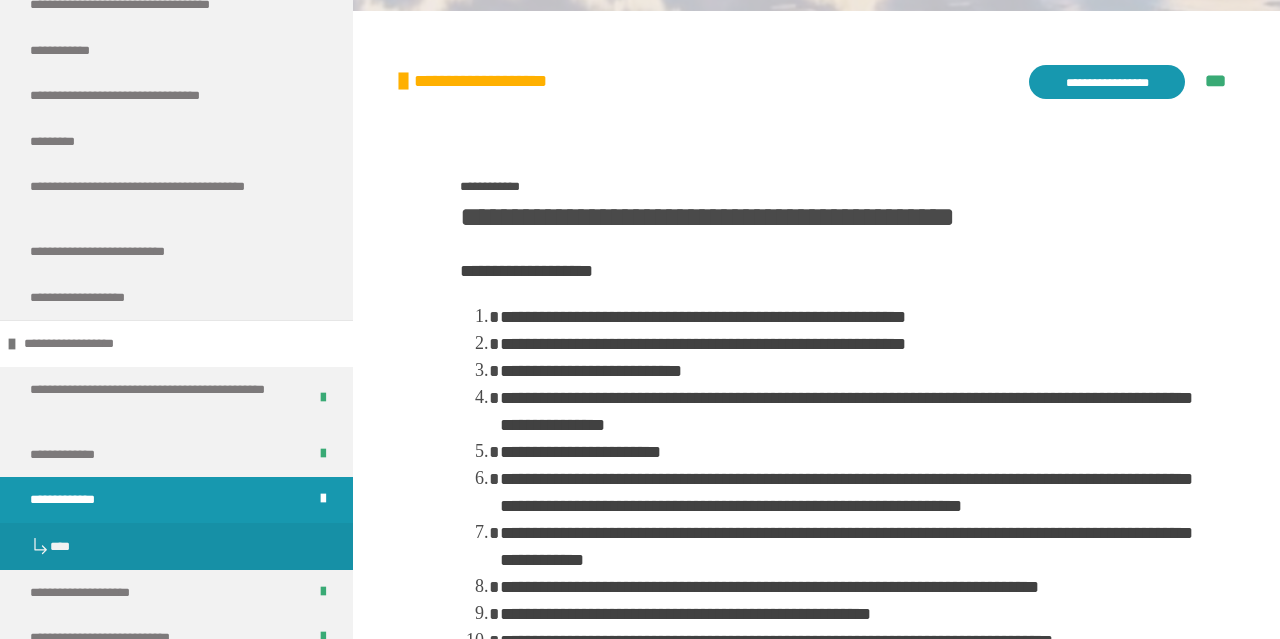 scroll, scrollTop: 530, scrollLeft: 0, axis: vertical 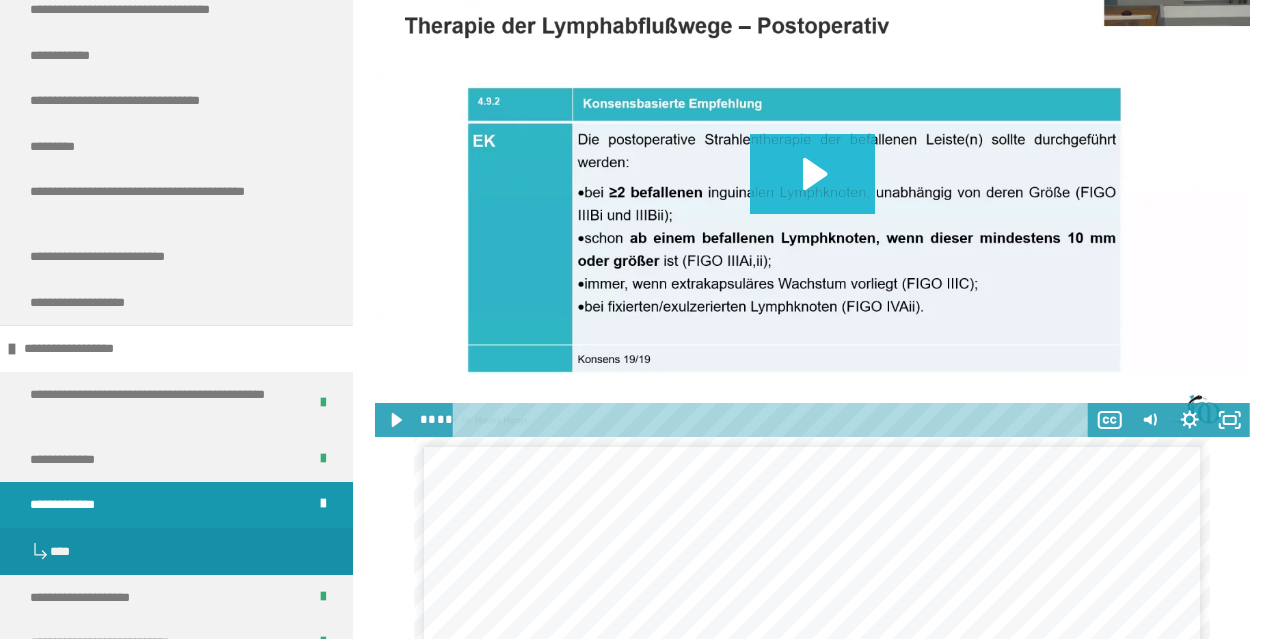 click 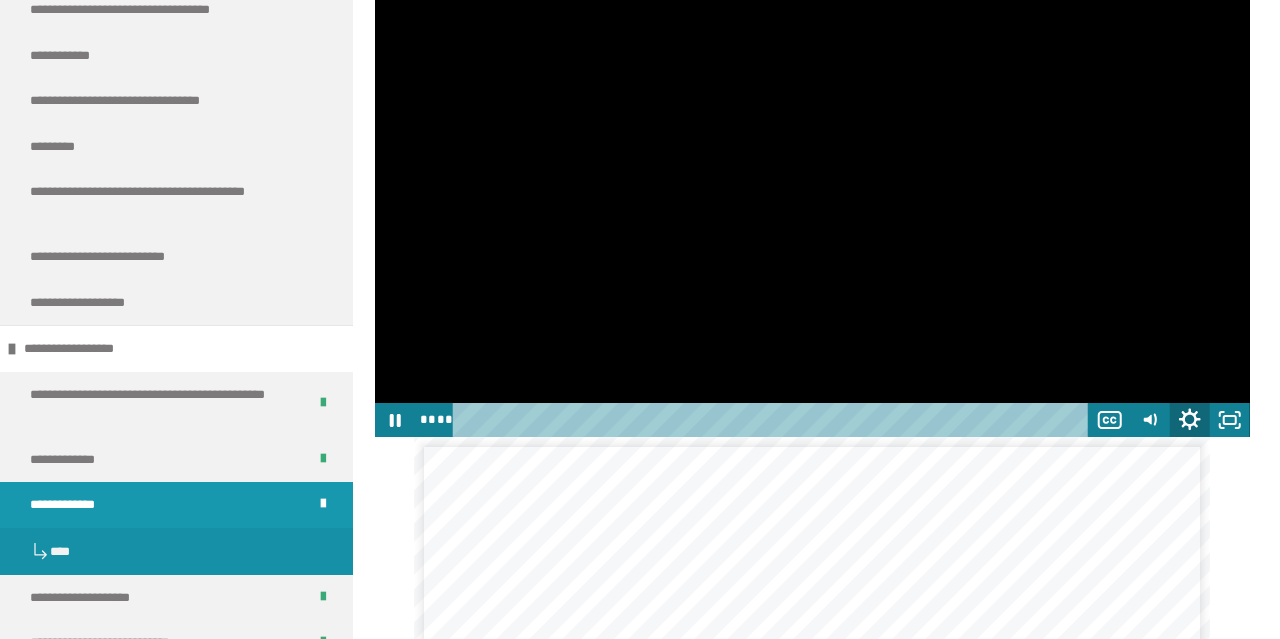 click 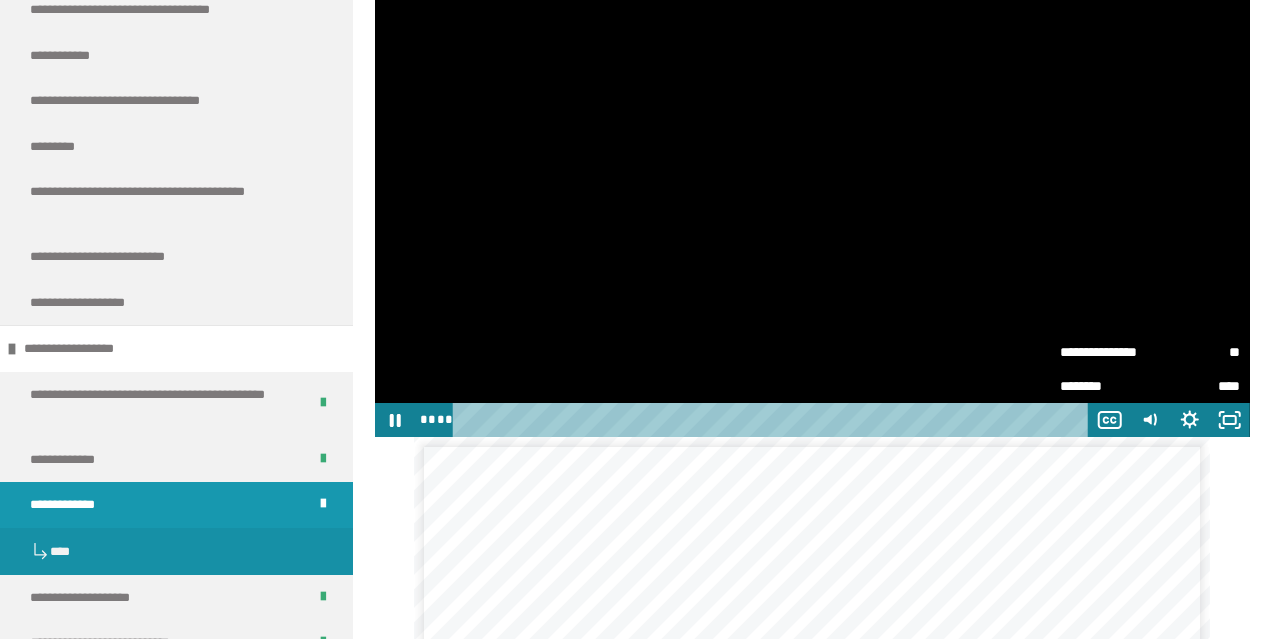click on "**" at bounding box center [1195, 352] 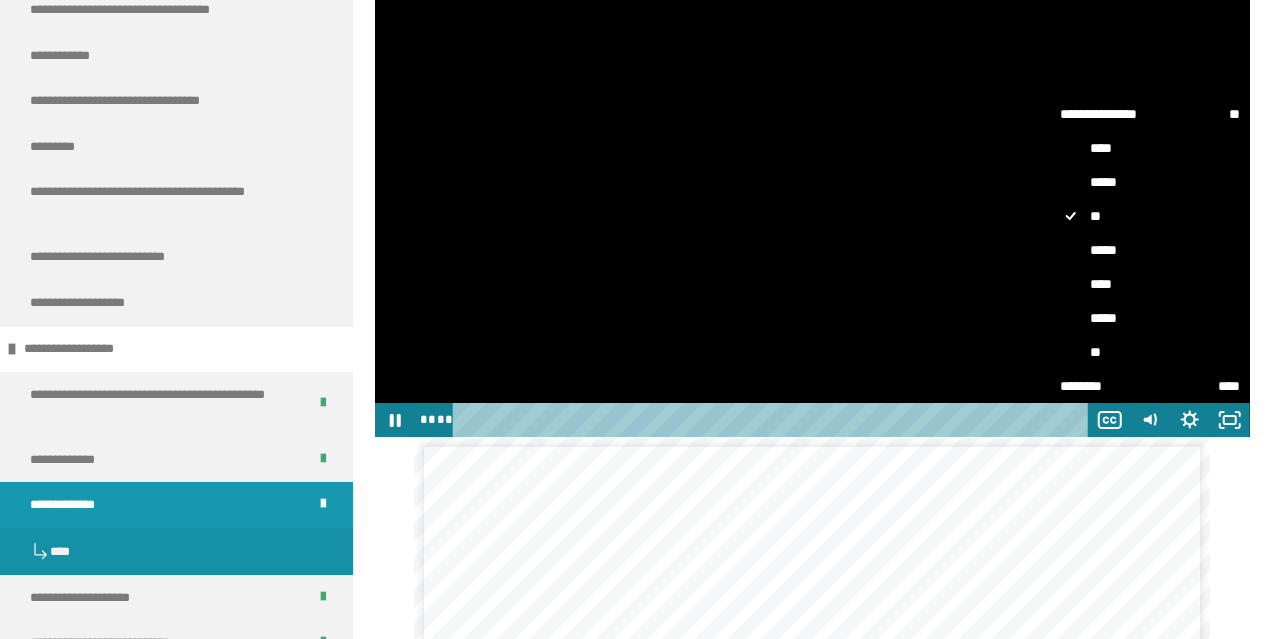 click on "*****" at bounding box center [1150, 250] 